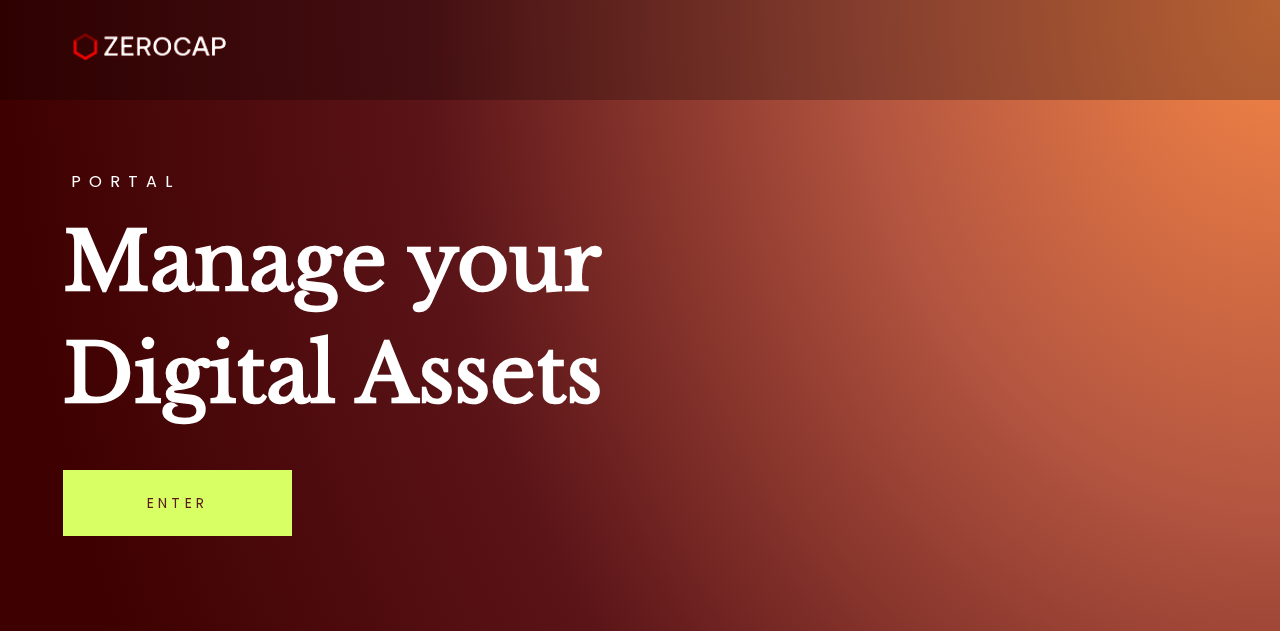 scroll, scrollTop: 0, scrollLeft: 0, axis: both 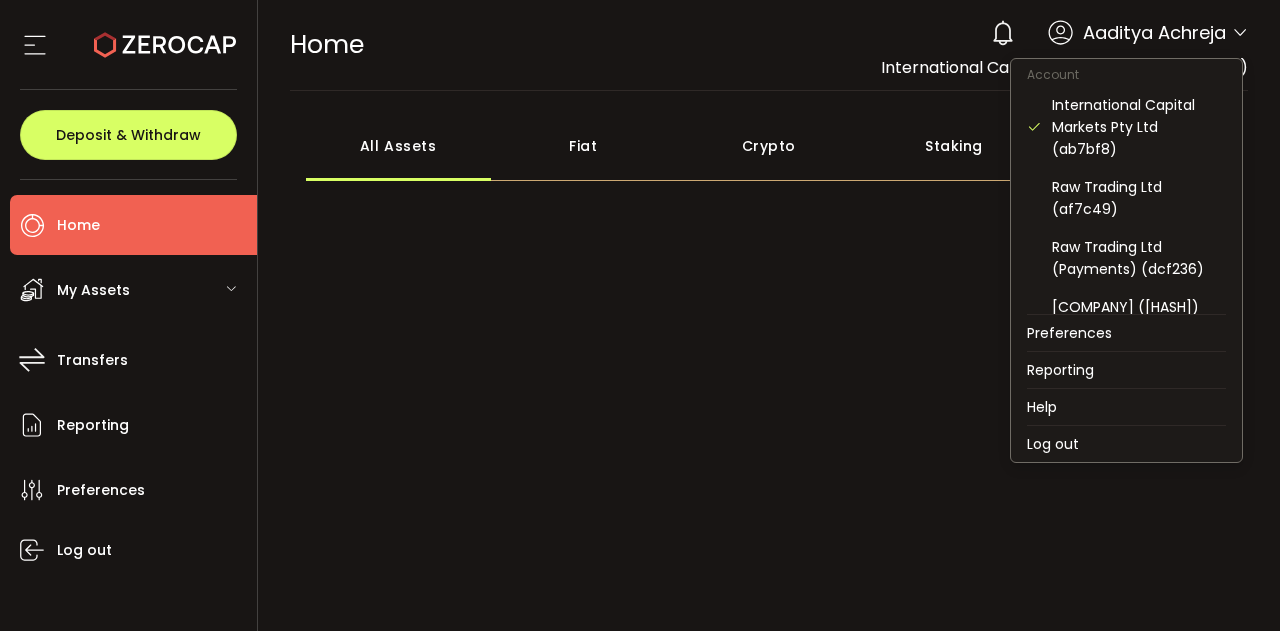 click at bounding box center (1240, 33) 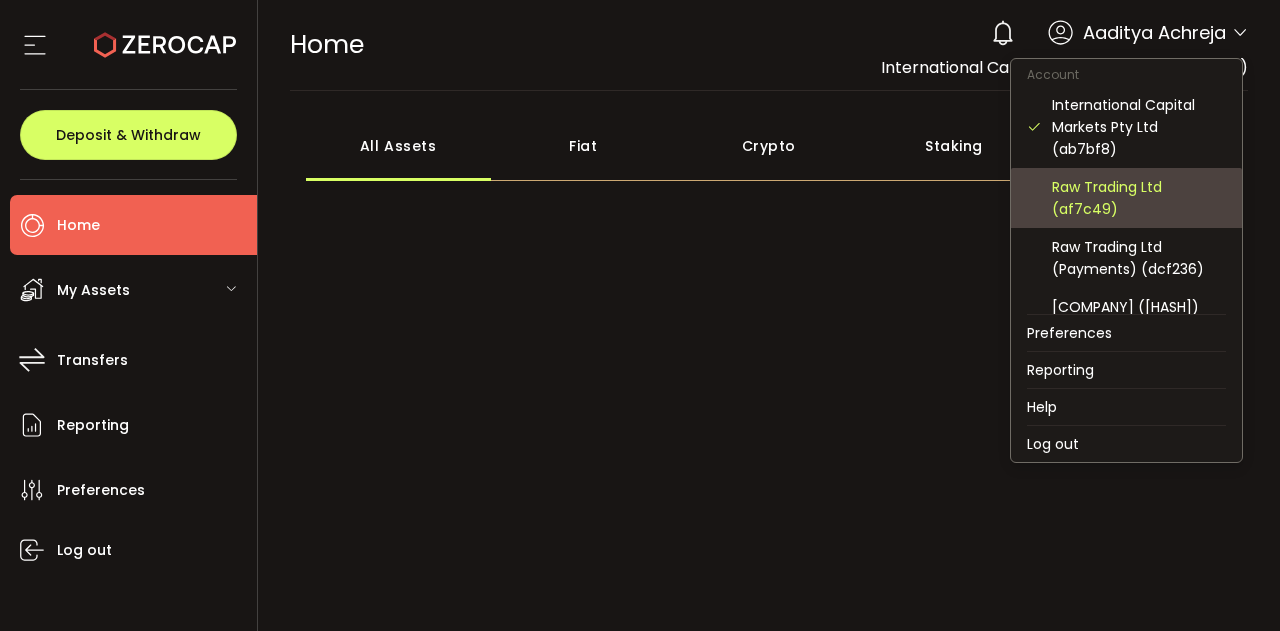 click on "Raw Trading Ltd (af7c49)" at bounding box center (1139, 198) 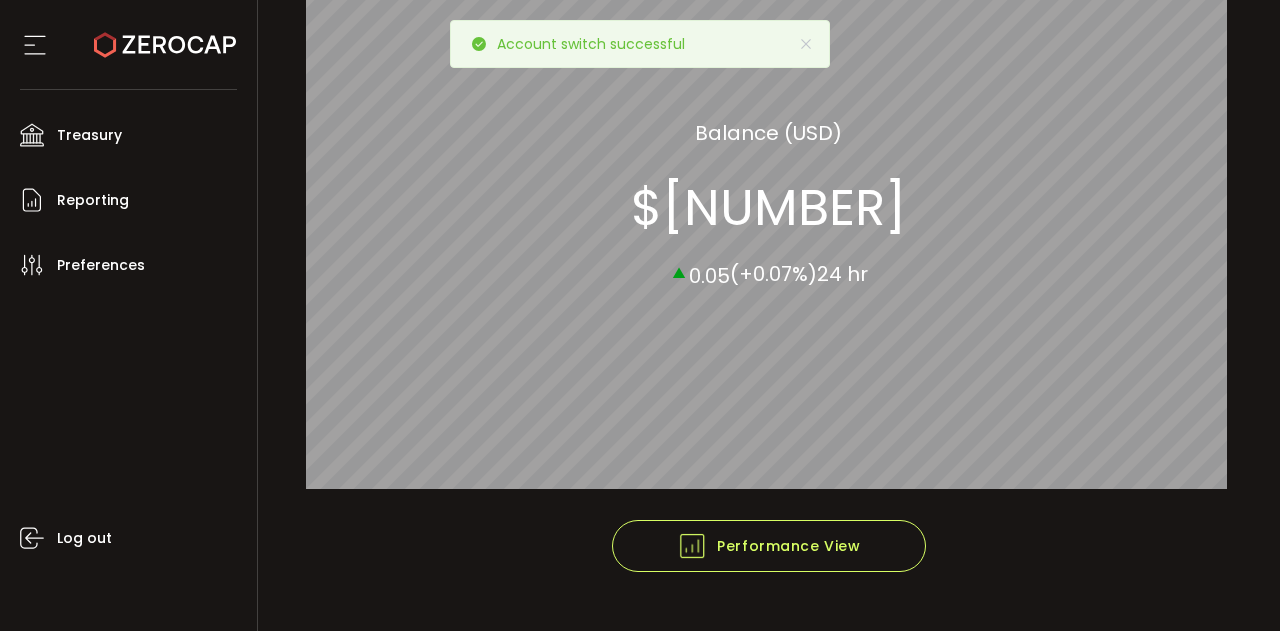 scroll, scrollTop: 0, scrollLeft: 0, axis: both 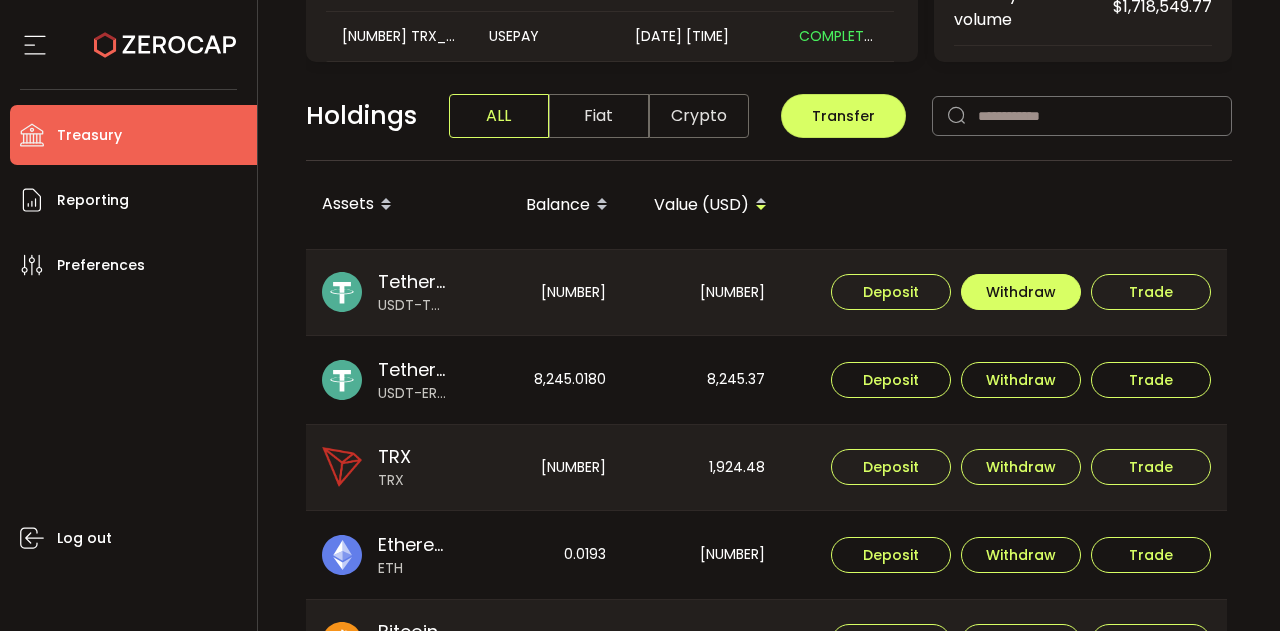 click on "Withdraw" at bounding box center (1021, 292) 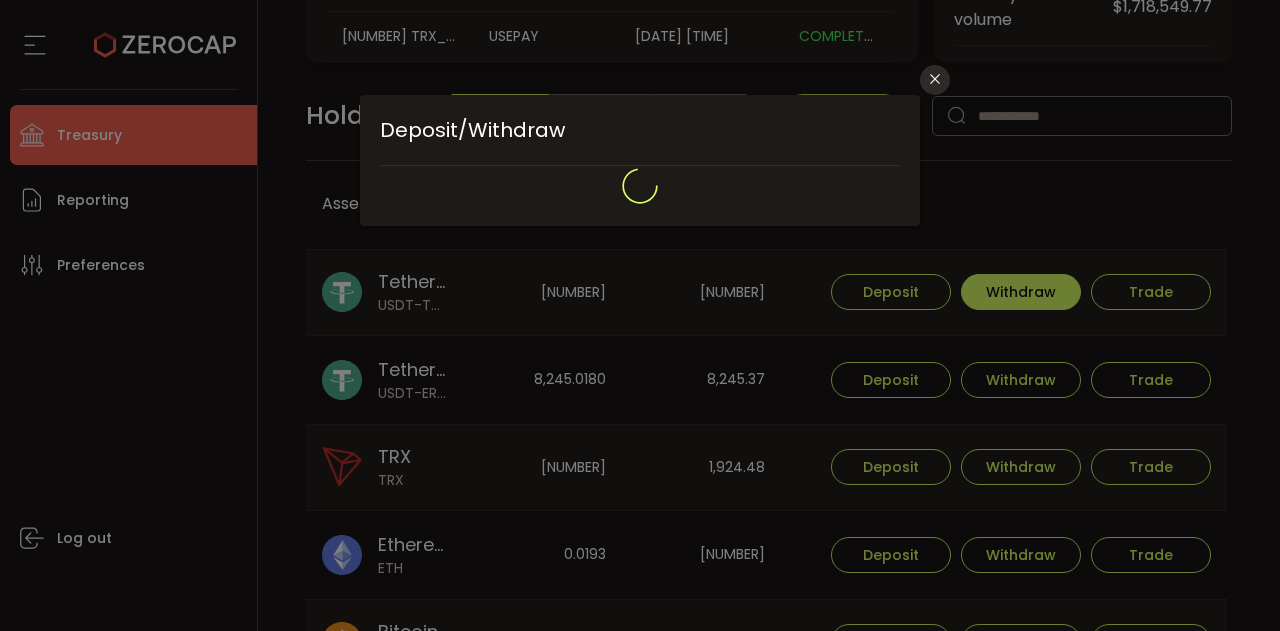 type on "**********" 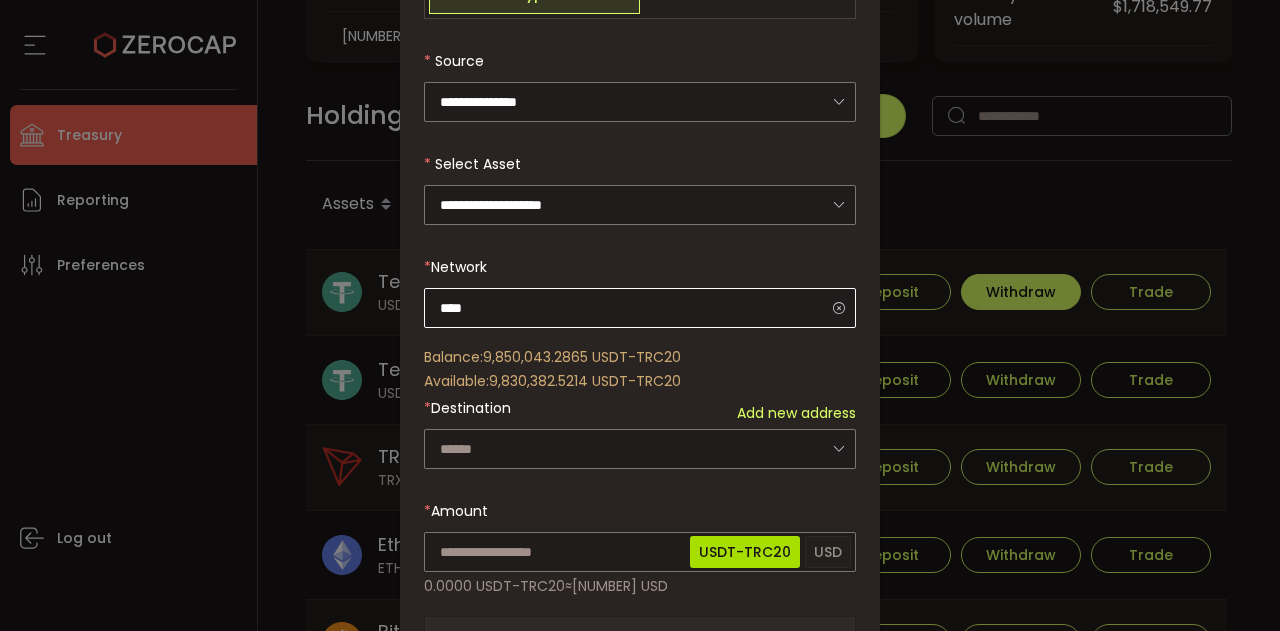 scroll, scrollTop: 131, scrollLeft: 0, axis: vertical 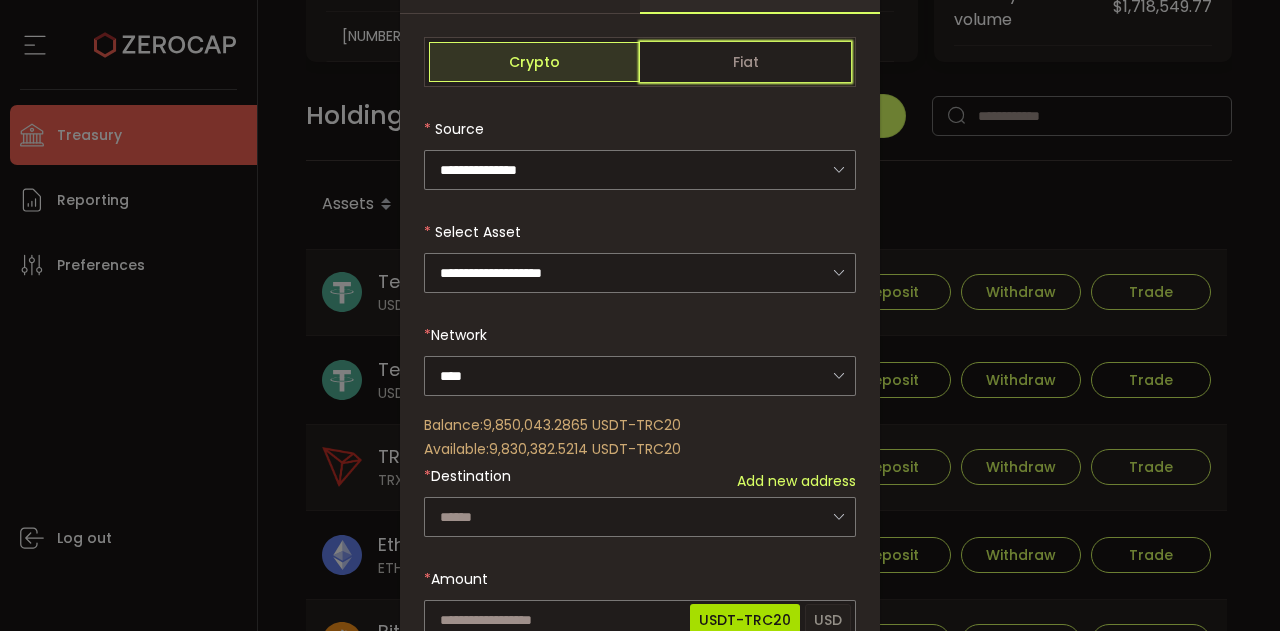 click on "Fiat" at bounding box center [745, 62] 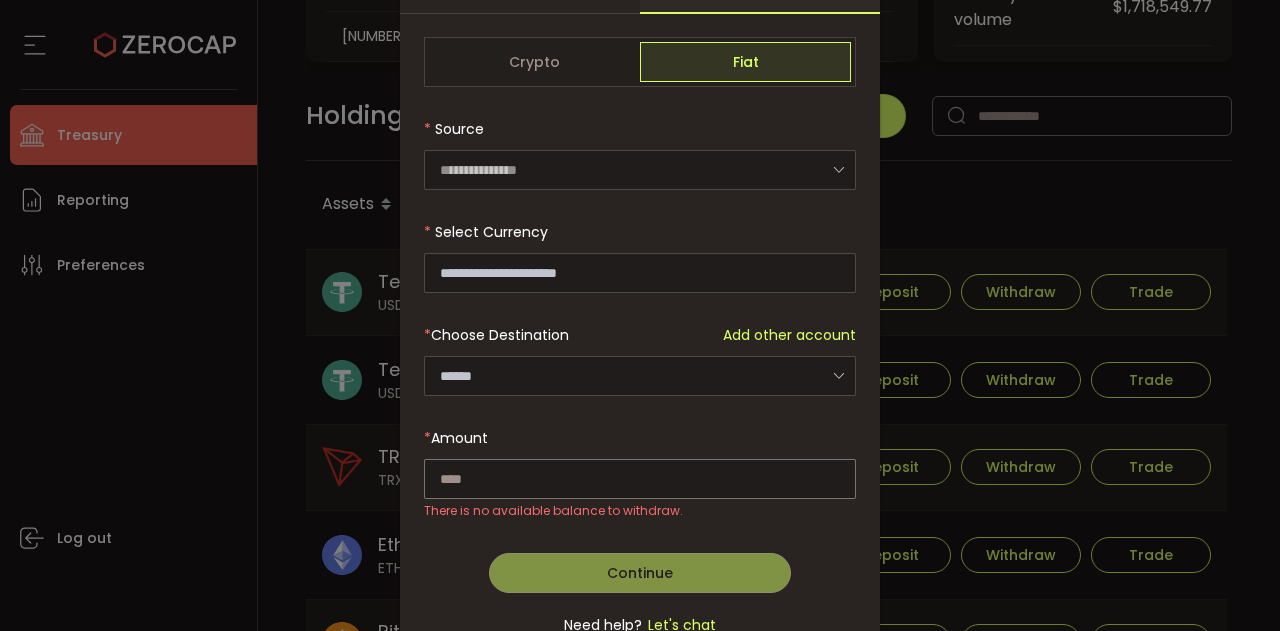 scroll, scrollTop: 0, scrollLeft: 0, axis: both 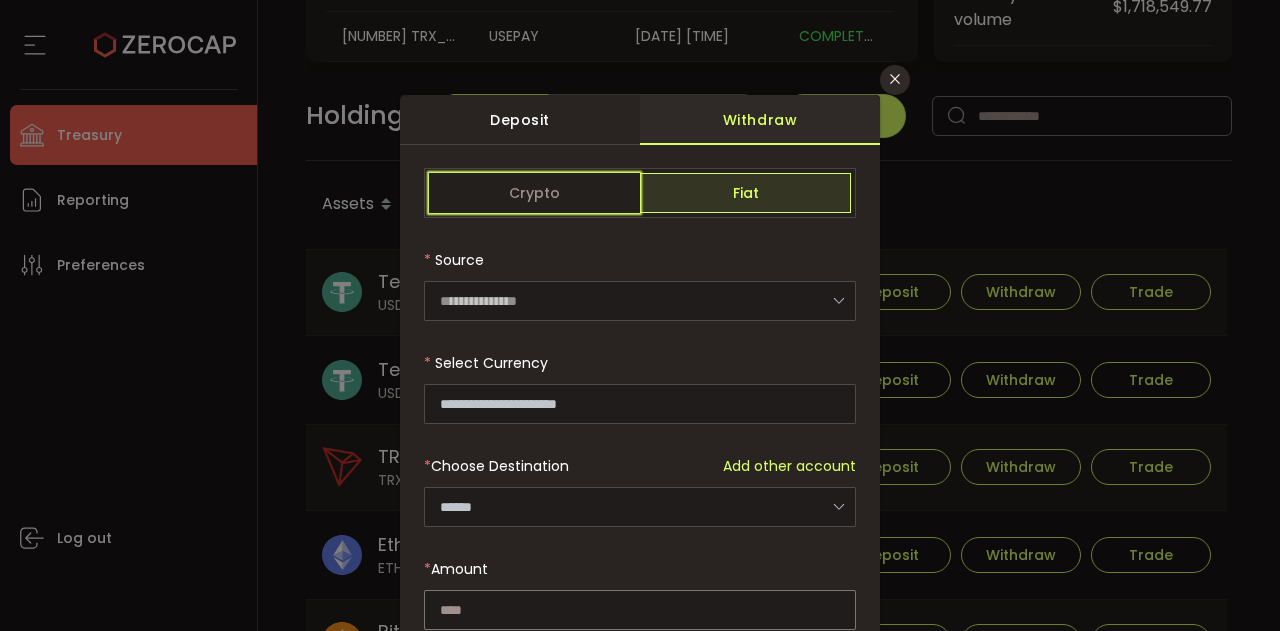 click on "Crypto" at bounding box center [534, 193] 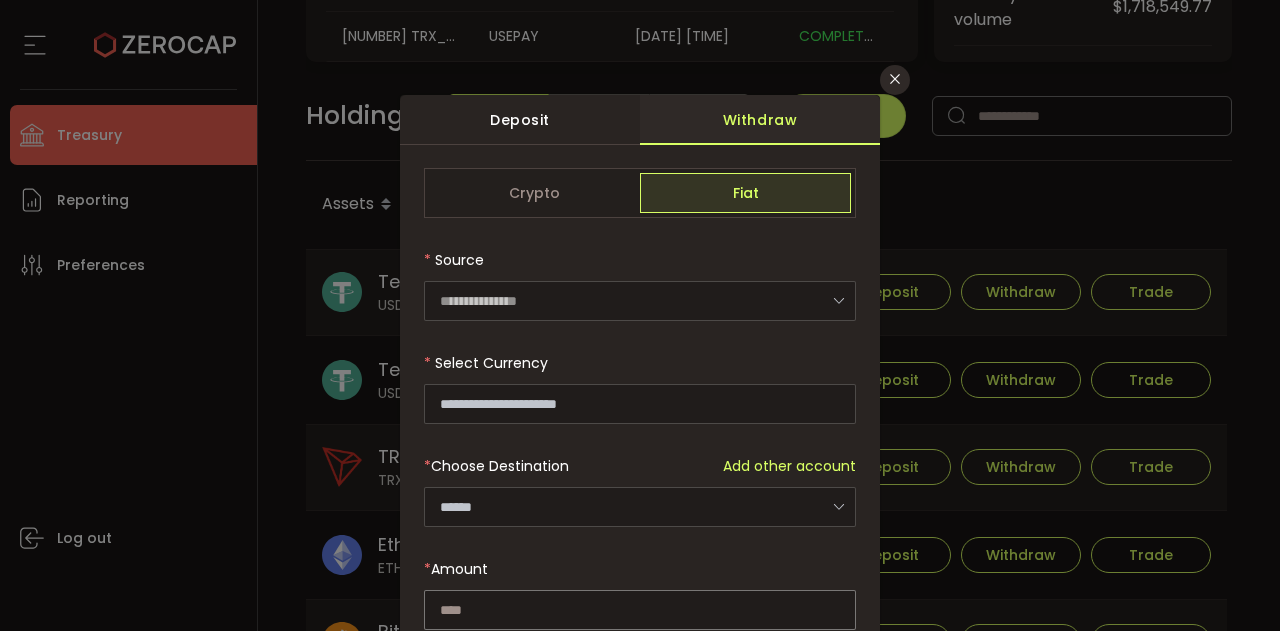 type on "**********" 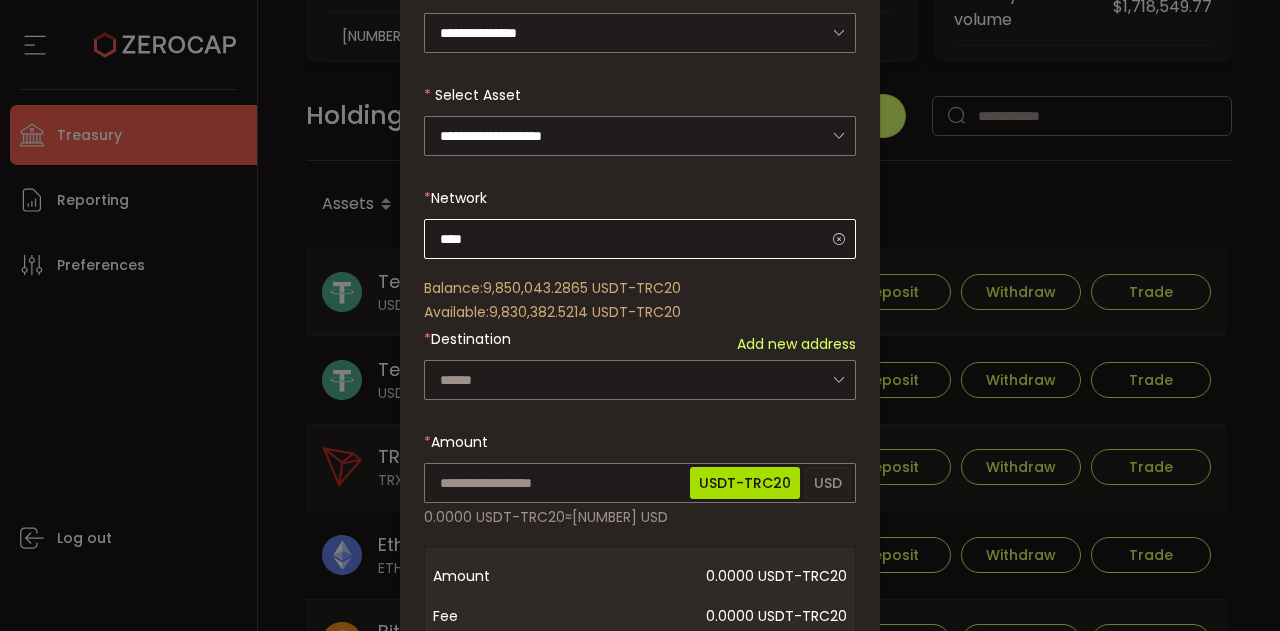 scroll, scrollTop: 271, scrollLeft: 0, axis: vertical 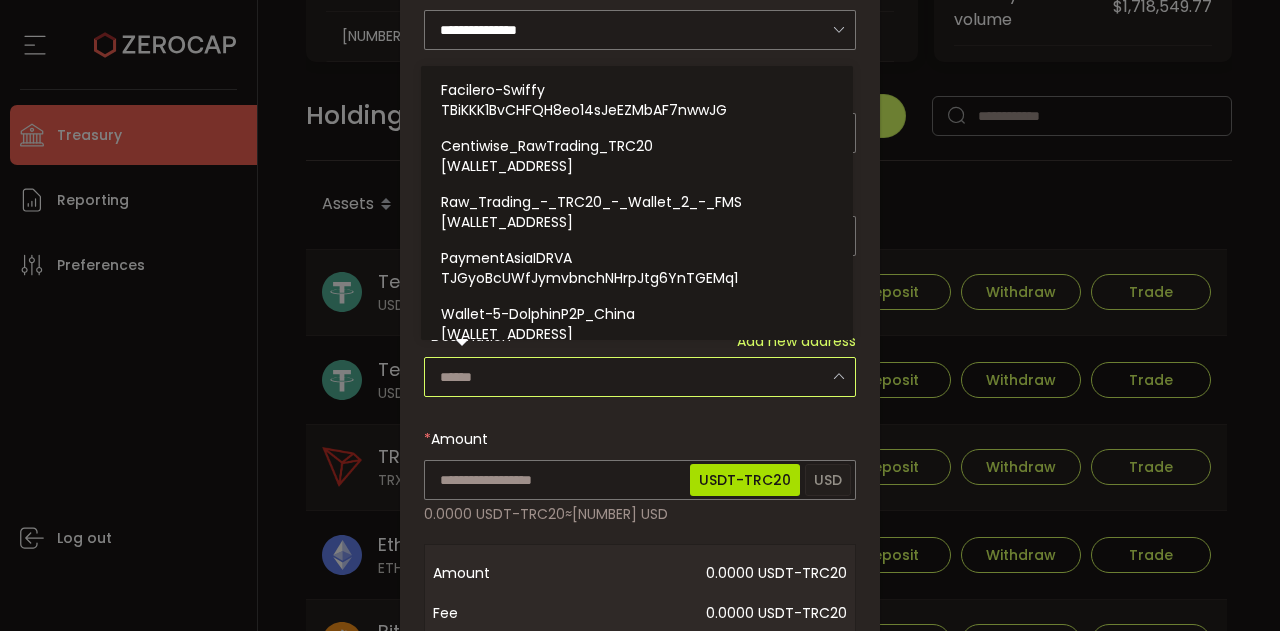 click at bounding box center (640, 377) 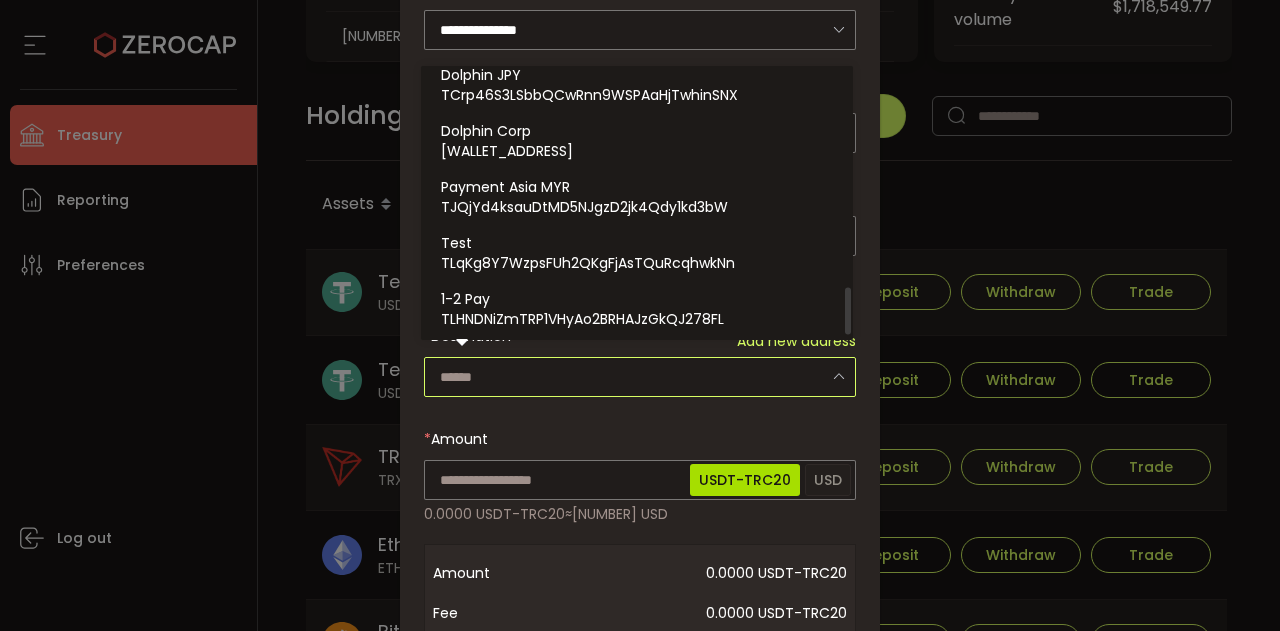 scroll, scrollTop: 1306, scrollLeft: 0, axis: vertical 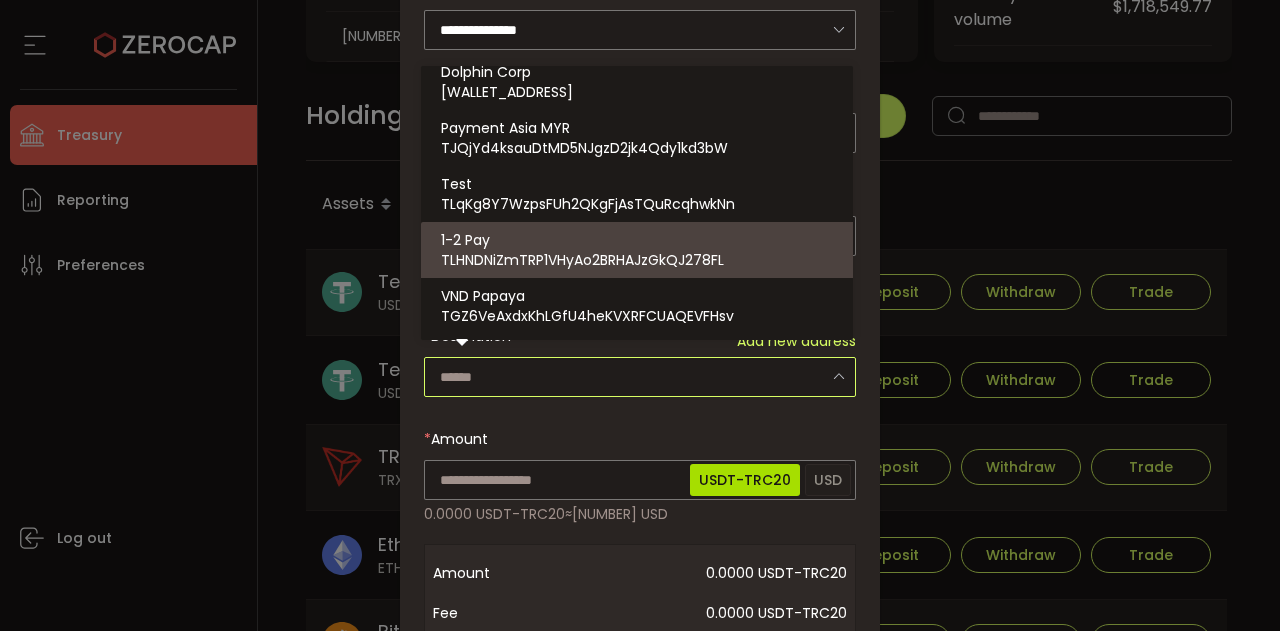 click on "**********" at bounding box center (640, 315) 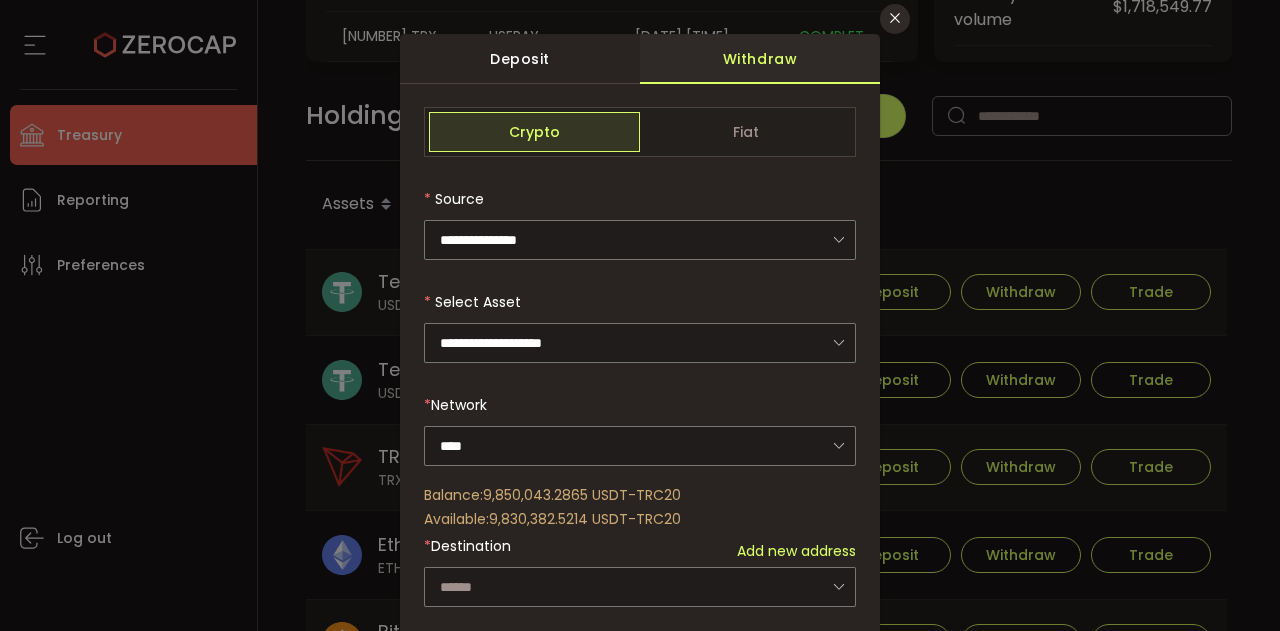 scroll, scrollTop: 0, scrollLeft: 0, axis: both 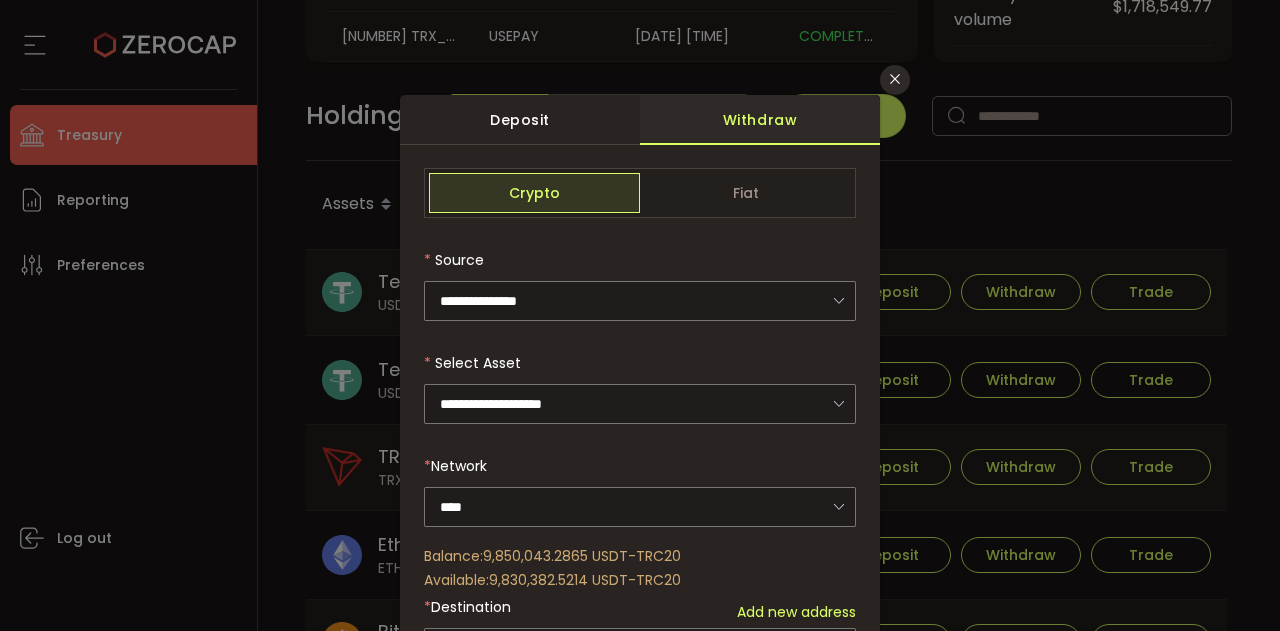 click on "Deposit" at bounding box center (520, 120) 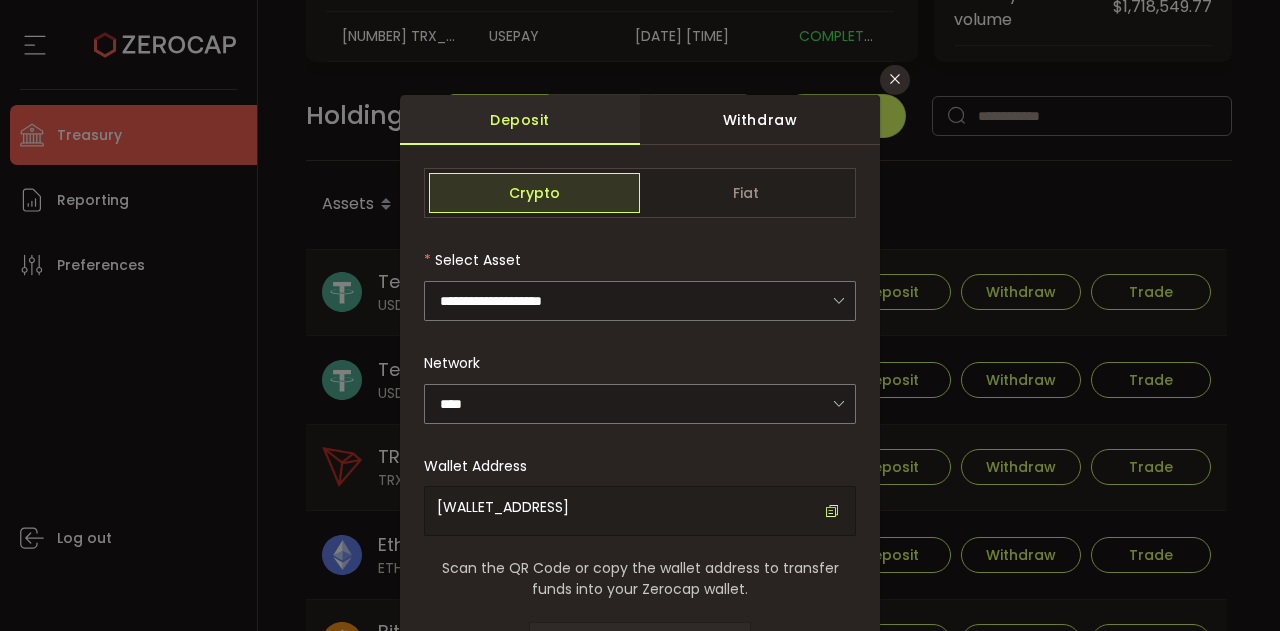 click on "Withdraw" at bounding box center [760, 120] 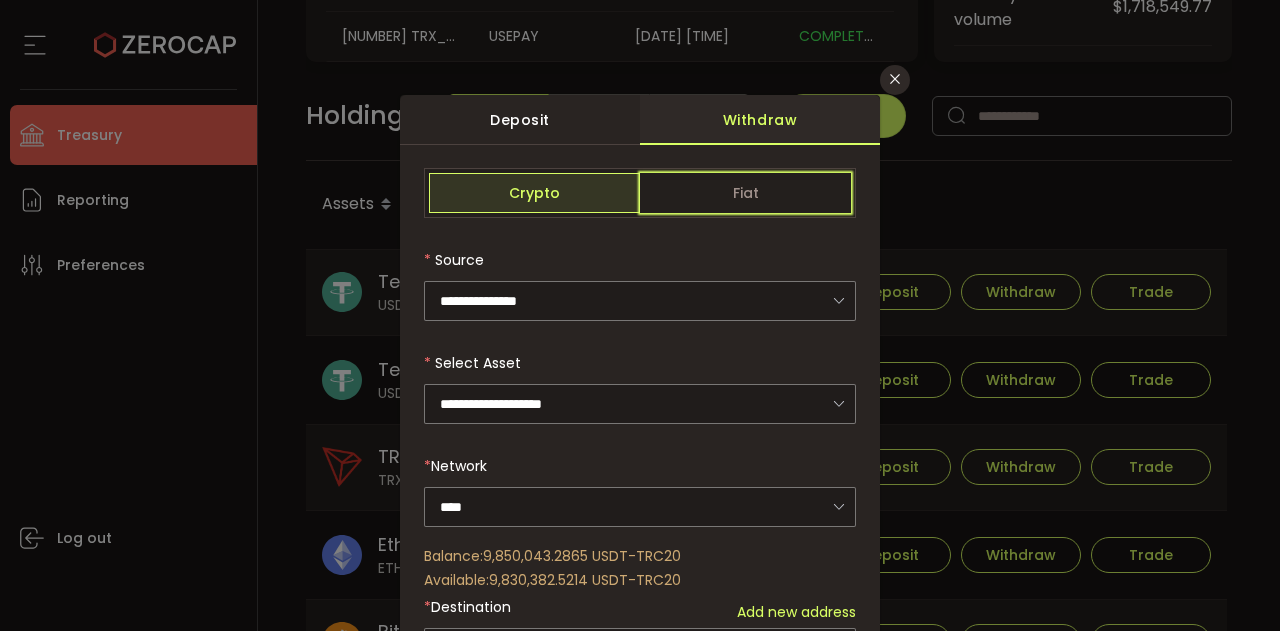 click on "Fiat" at bounding box center [745, 193] 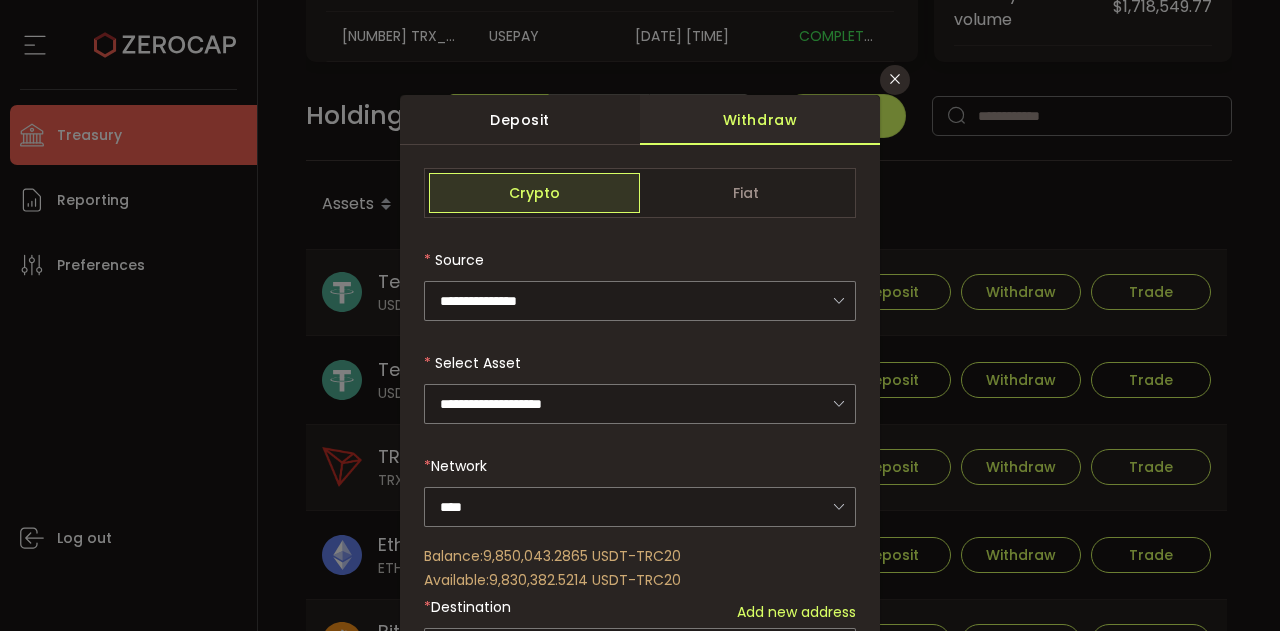 type 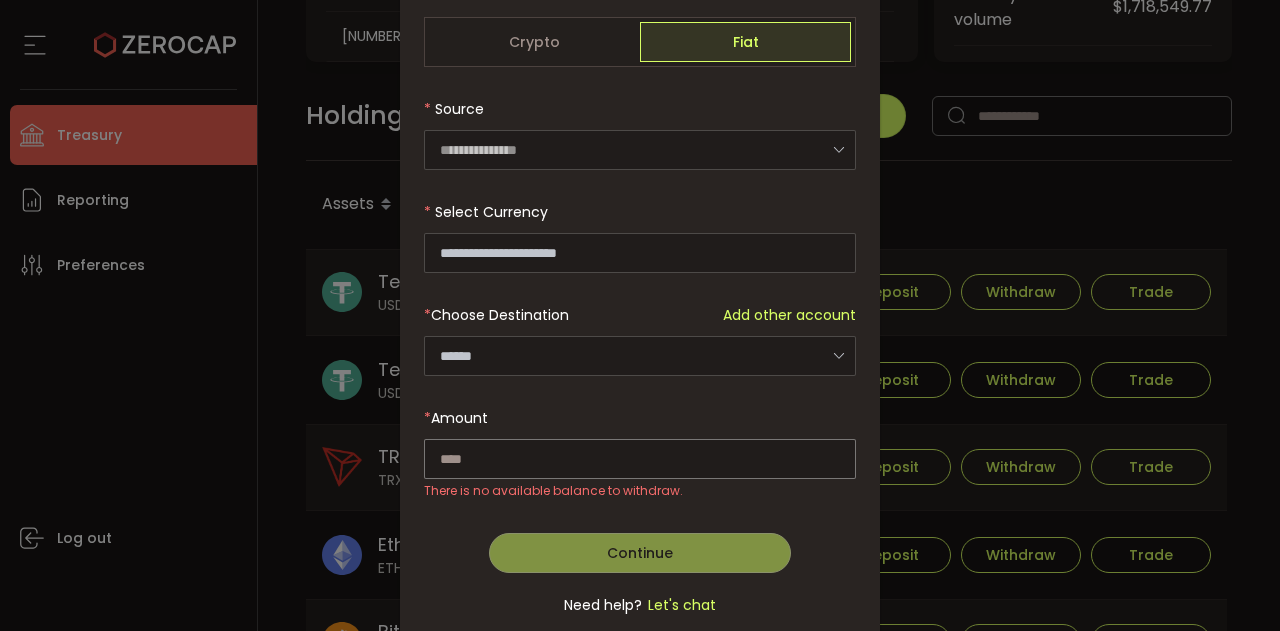 scroll, scrollTop: 152, scrollLeft: 0, axis: vertical 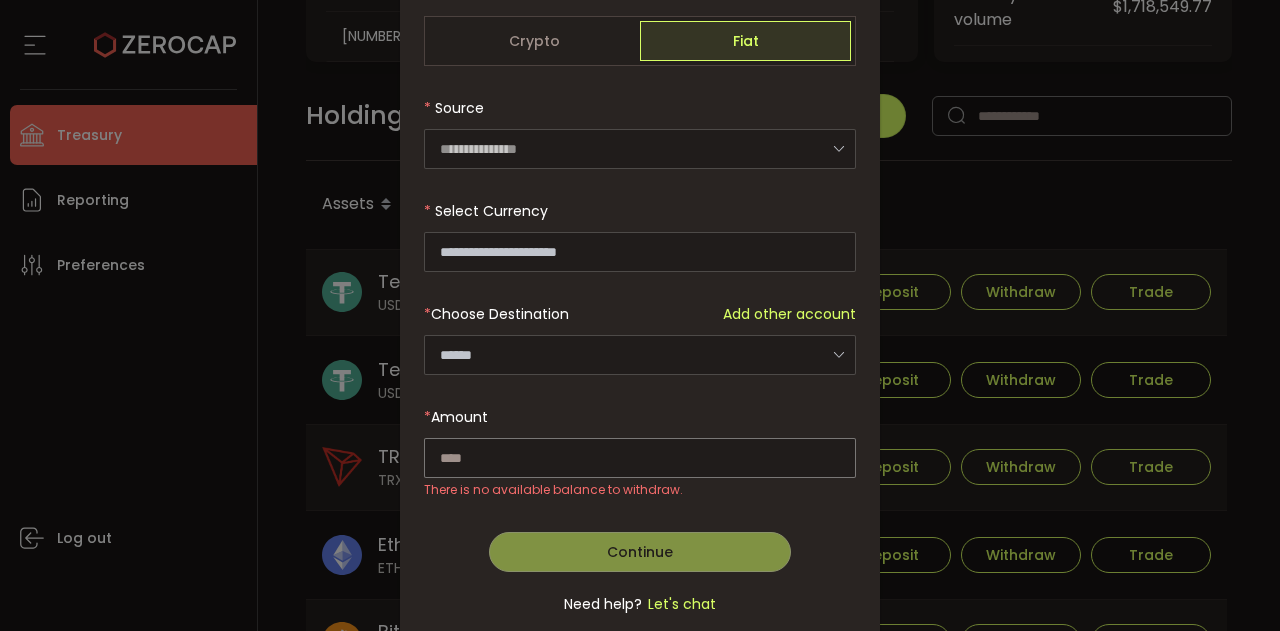click on "Add other account" at bounding box center [789, 314] 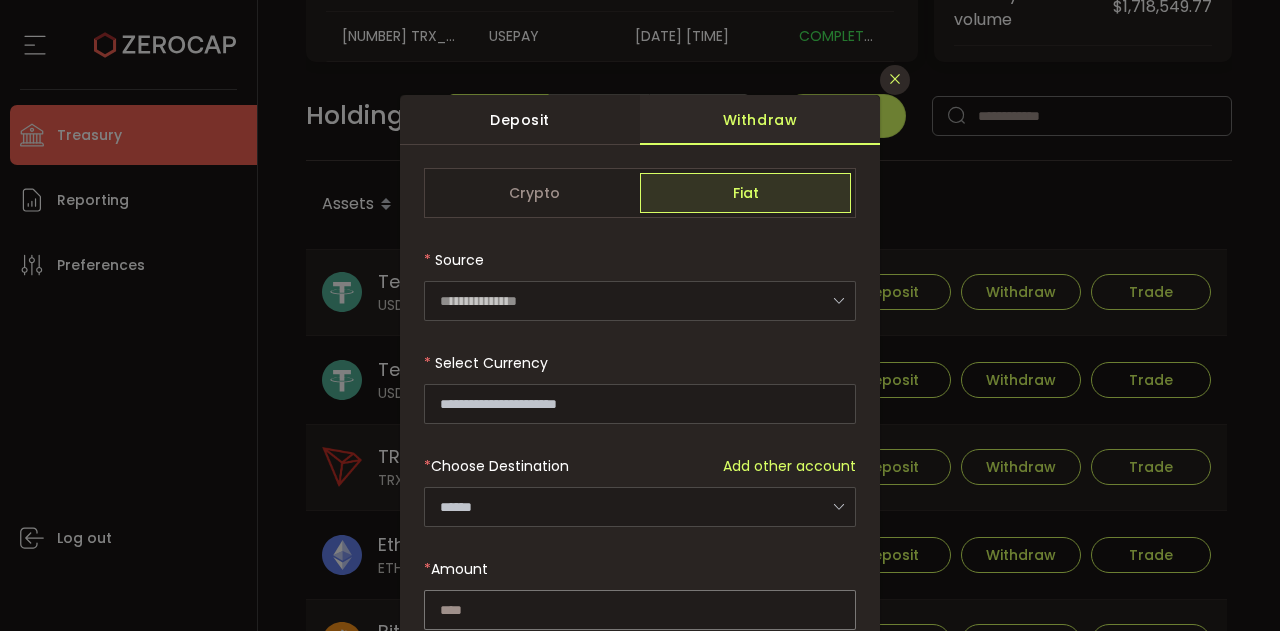 click at bounding box center (895, 79) 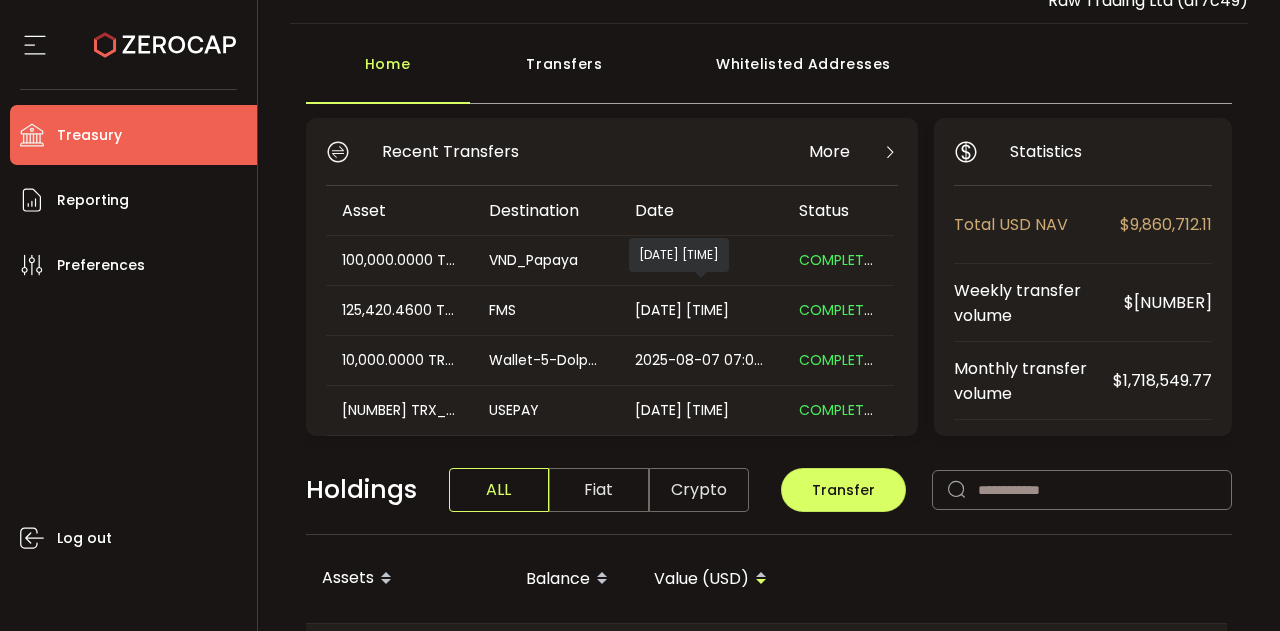 scroll, scrollTop: 0, scrollLeft: 0, axis: both 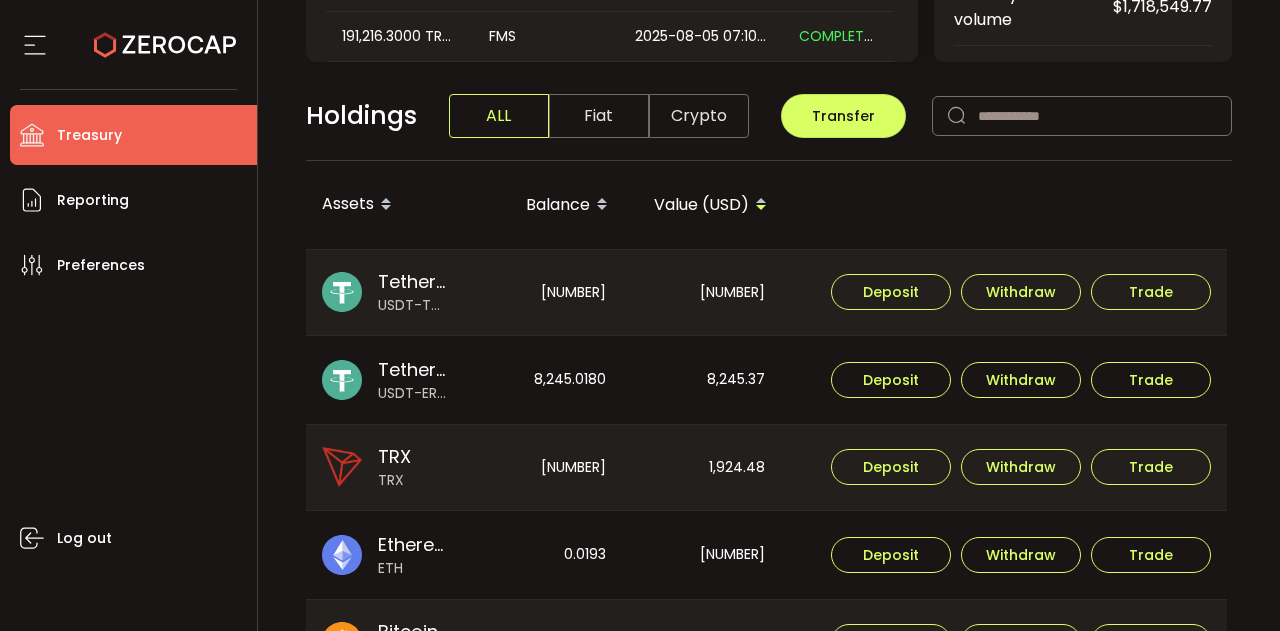 click on "PDF is being processed and will
download to your computer TREASURY Buy Power  $0.00
USD
Treasury
Treasury
Your verification is pending
0 Aaditya Achreja Account International Capital Markets Pty Ltd (ab7bf8) Raw Trading Ltd (af7c49) Raw Trading Ltd (Payments) (dcf236) Capital Point Trading Ltd. (Payments) (de1af4) IC Markets LTD (0f7628) Capital Point Trading Ltd. (B2B) (ce2efa) ICM Services SDN. BHD. (f98b77) IC Markets DMCC (5161cb) Raw Trading Ltd (Payments) (9fb657) Preferences Reporting Help Log out
Raw Trading Ltd (af7c49)
Home Transfers Whitelisted Addresses Withdraw Confirmation Deposit Withdraw Deposit Instructions Withdraw Confirmation Crypto Fiat Select Asset BTC - Bitcoin (Bitcoin) DOT - Polkadot (Polkadot) ETH - Ethereum (Ethereum) PAXG - PAX Gold (Ethereum) USDT - Tether (TRON) USDC - USD Coin (Ethereum) USDT - Tether (Ethereum) Other Token Name Network **** Ethereum TRON Auto-Sweep *" at bounding box center (769, 386) 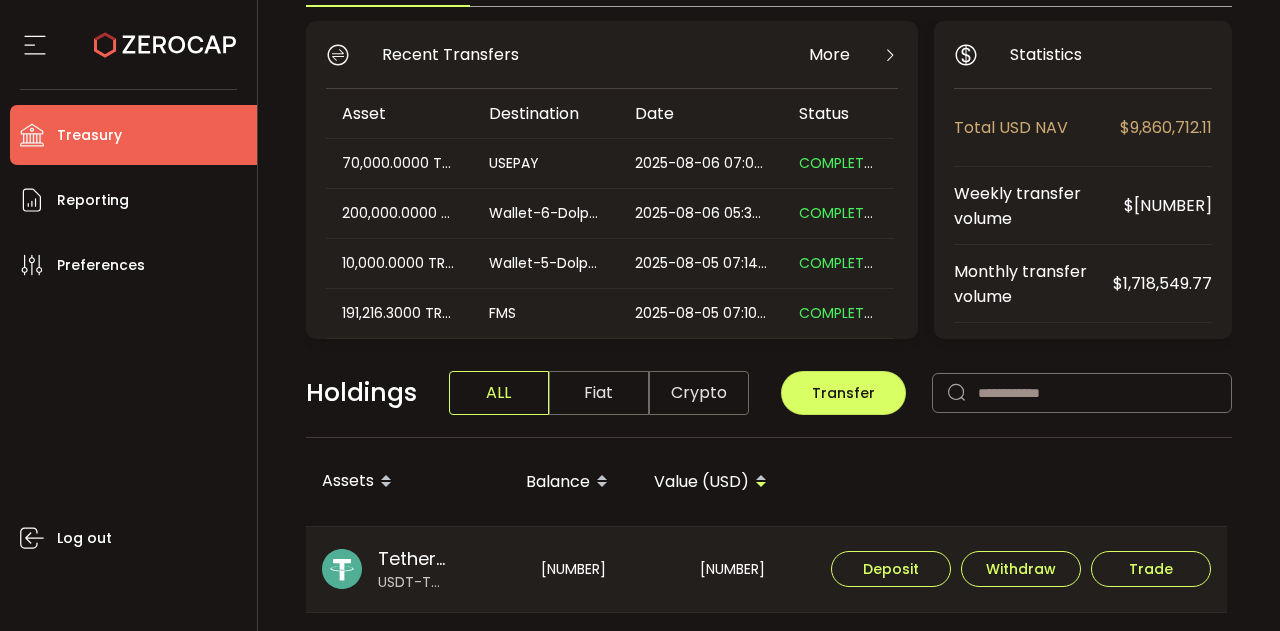 scroll, scrollTop: 165, scrollLeft: 0, axis: vertical 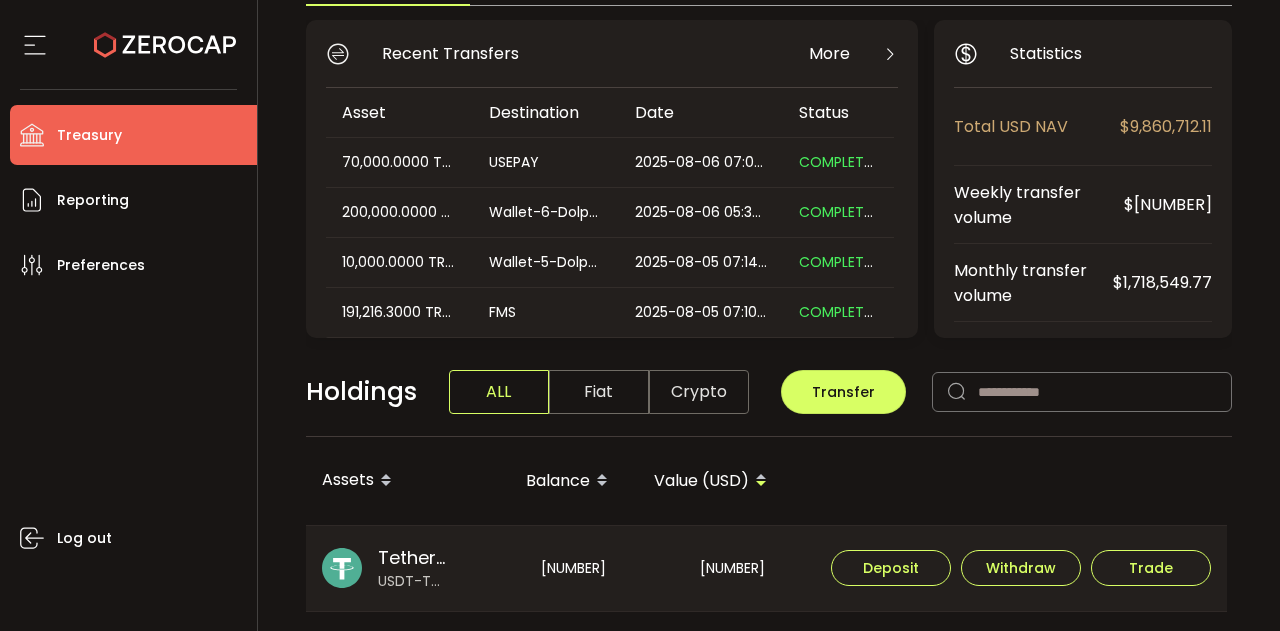 click on "Fiat" at bounding box center (599, 392) 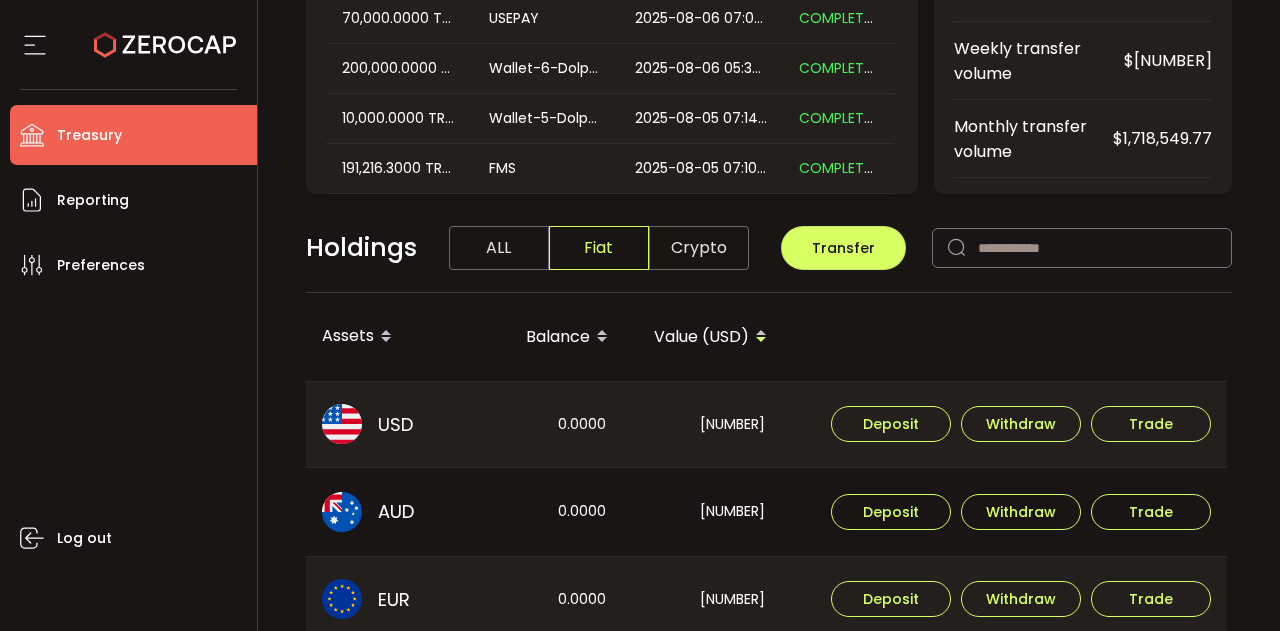 scroll, scrollTop: 301, scrollLeft: 0, axis: vertical 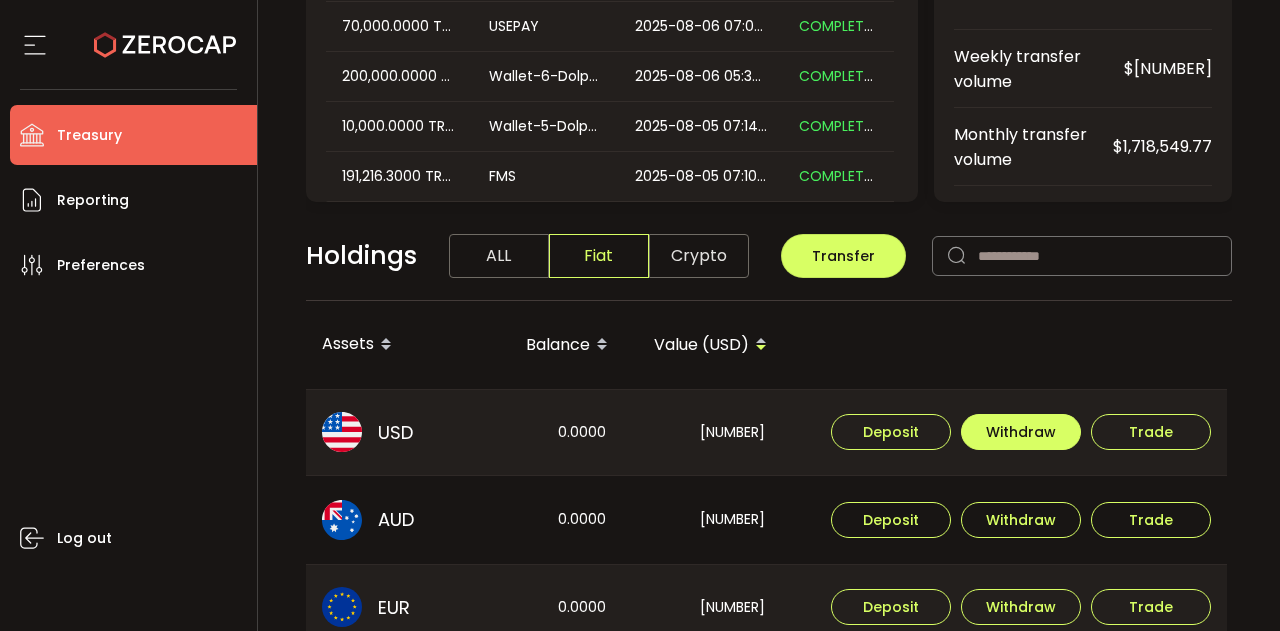 click on "Withdraw" at bounding box center [1021, 432] 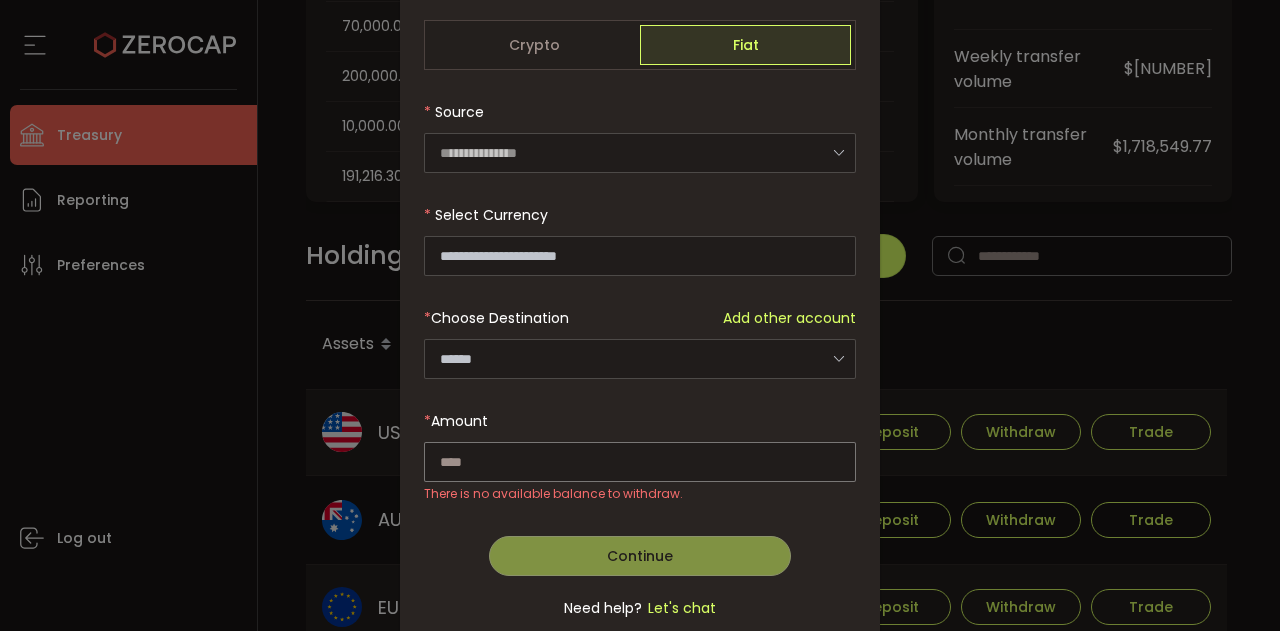 scroll, scrollTop: 0, scrollLeft: 0, axis: both 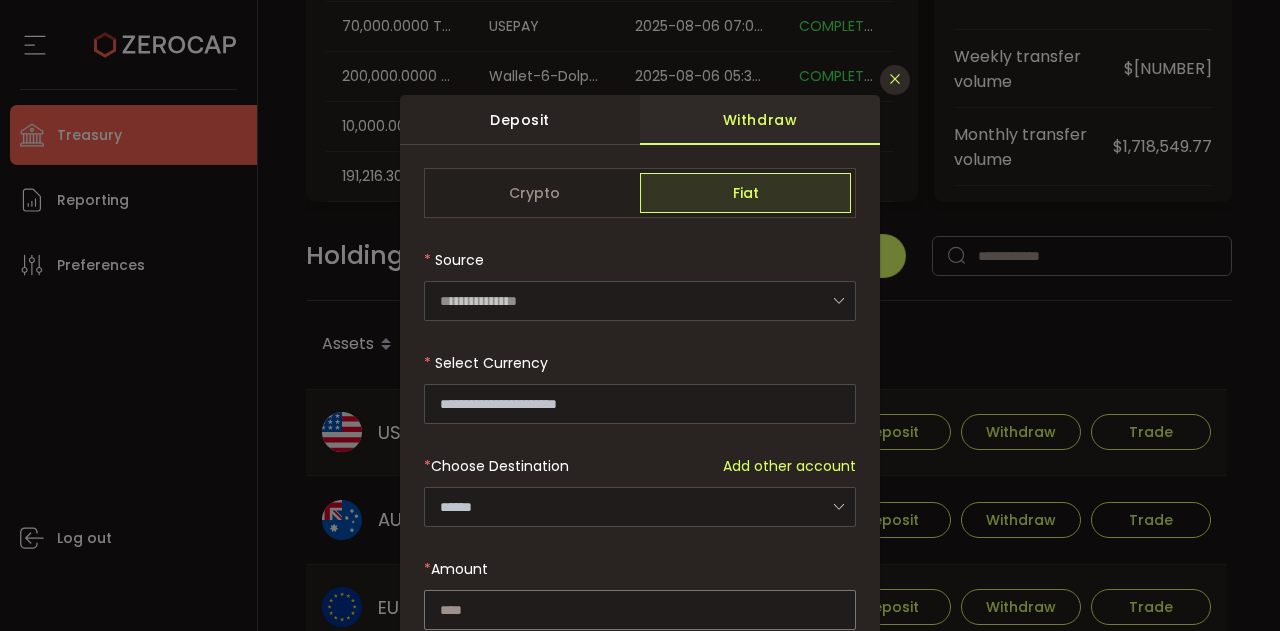 click at bounding box center (895, 79) 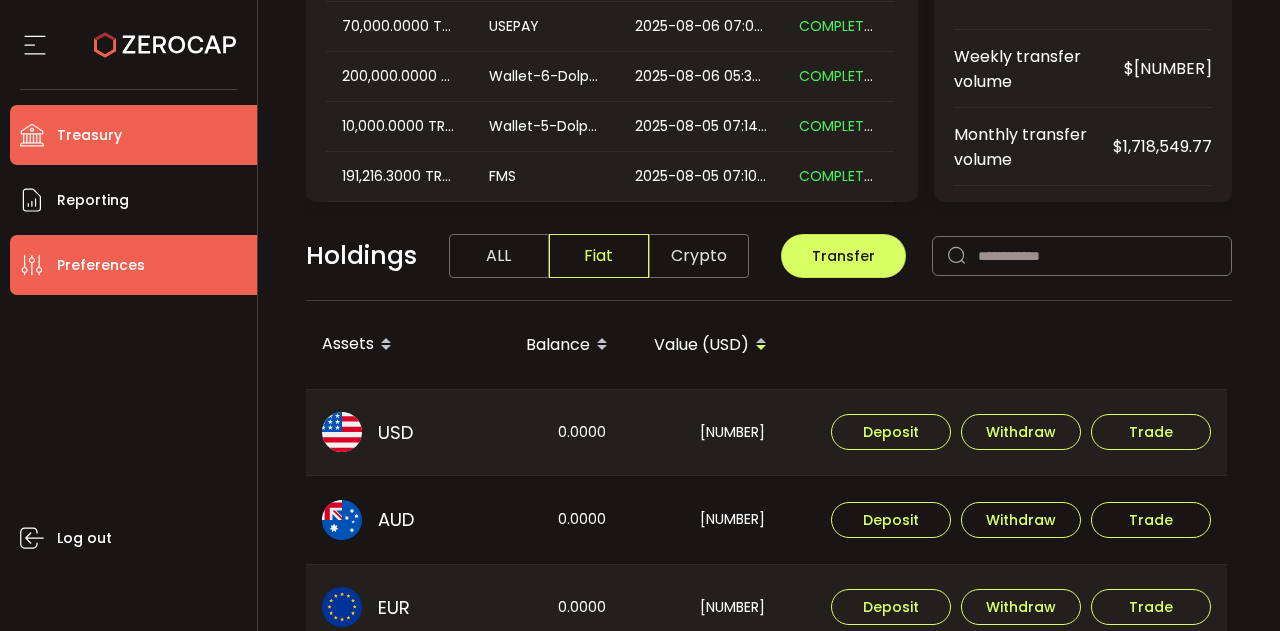 click on "Preferences" at bounding box center (133, 265) 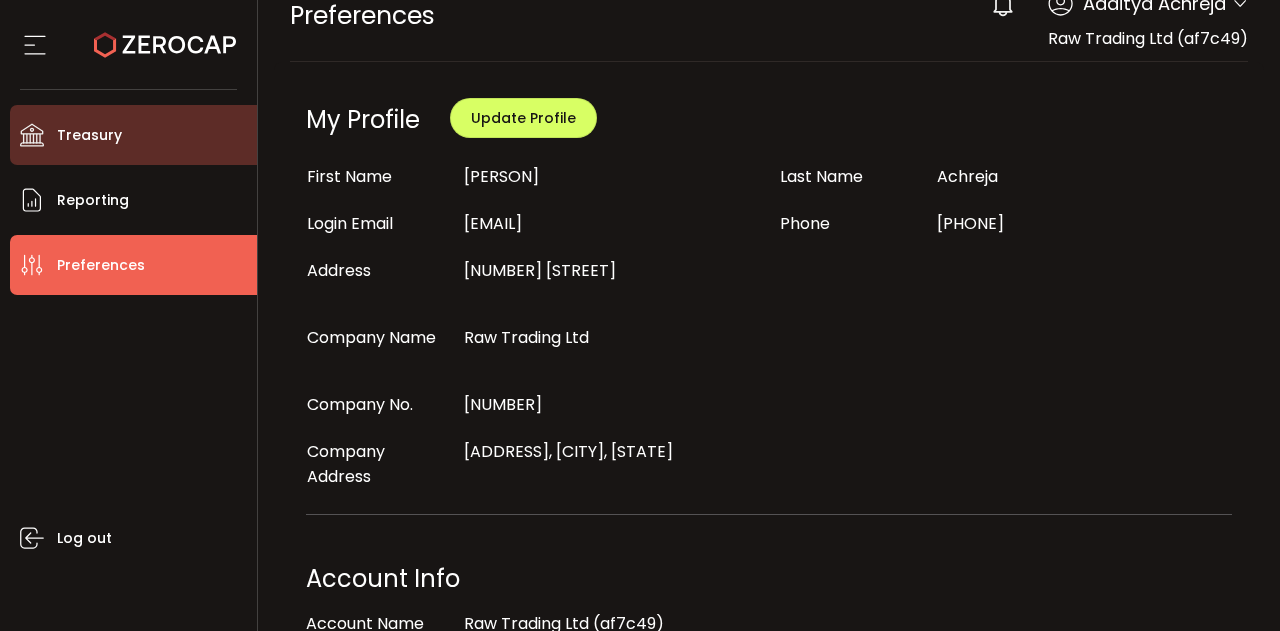 scroll, scrollTop: 0, scrollLeft: 0, axis: both 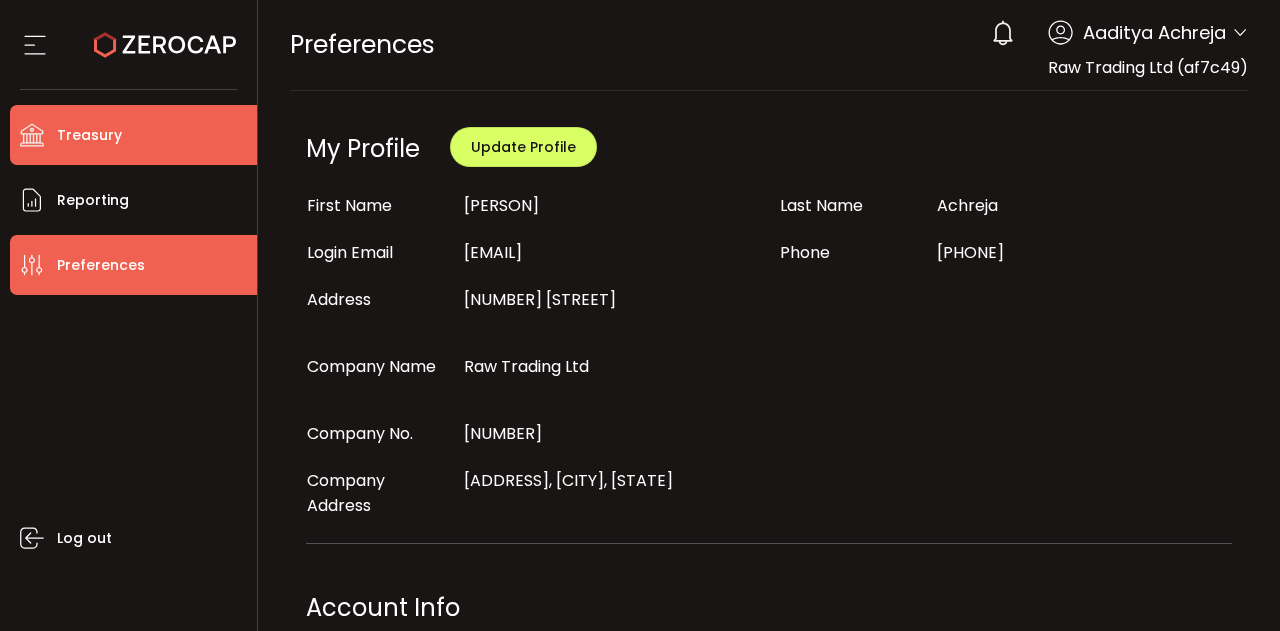 click 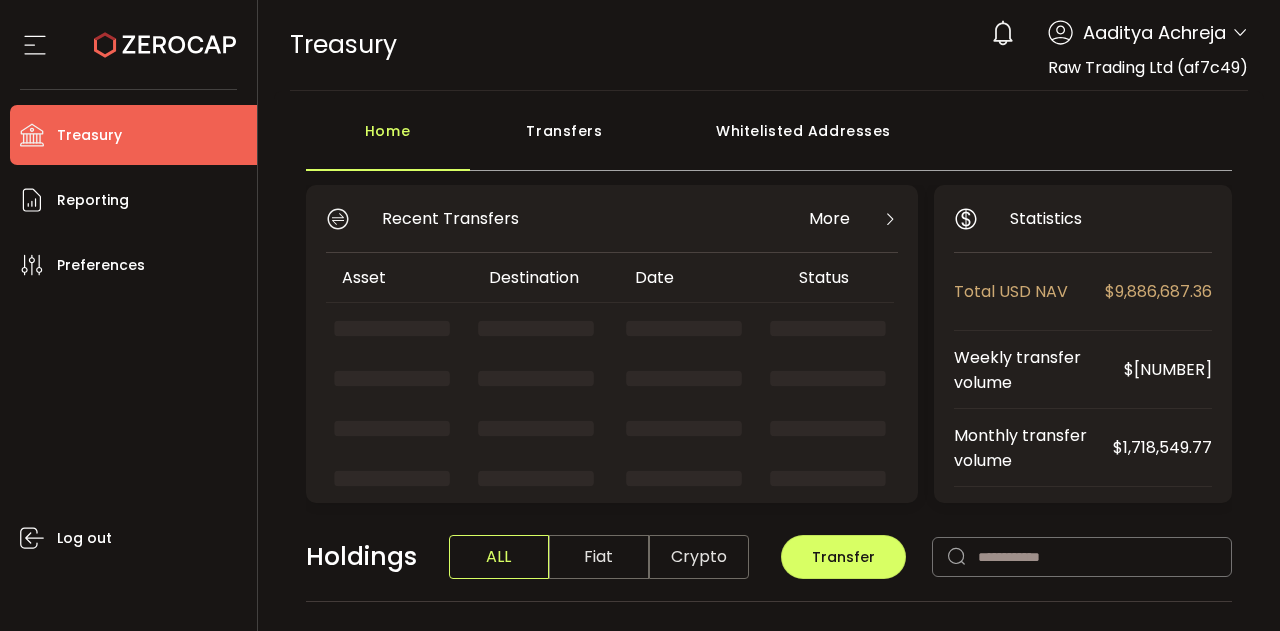scroll, scrollTop: 121, scrollLeft: 0, axis: vertical 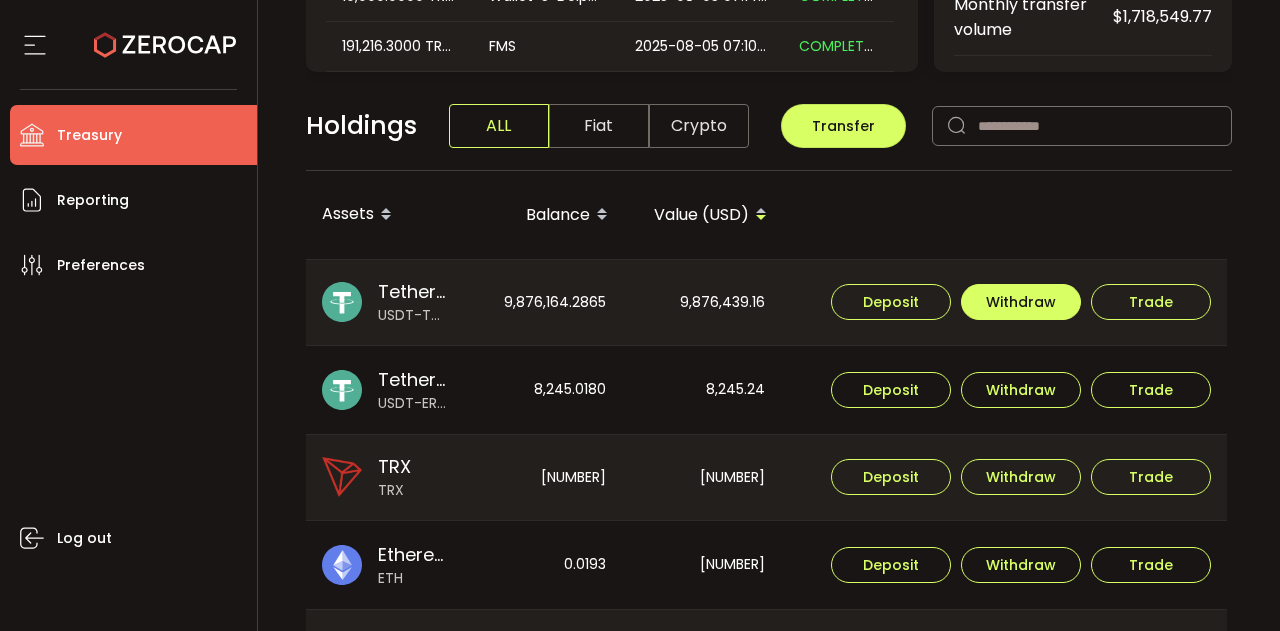 click on "Withdraw" at bounding box center (1021, 302) 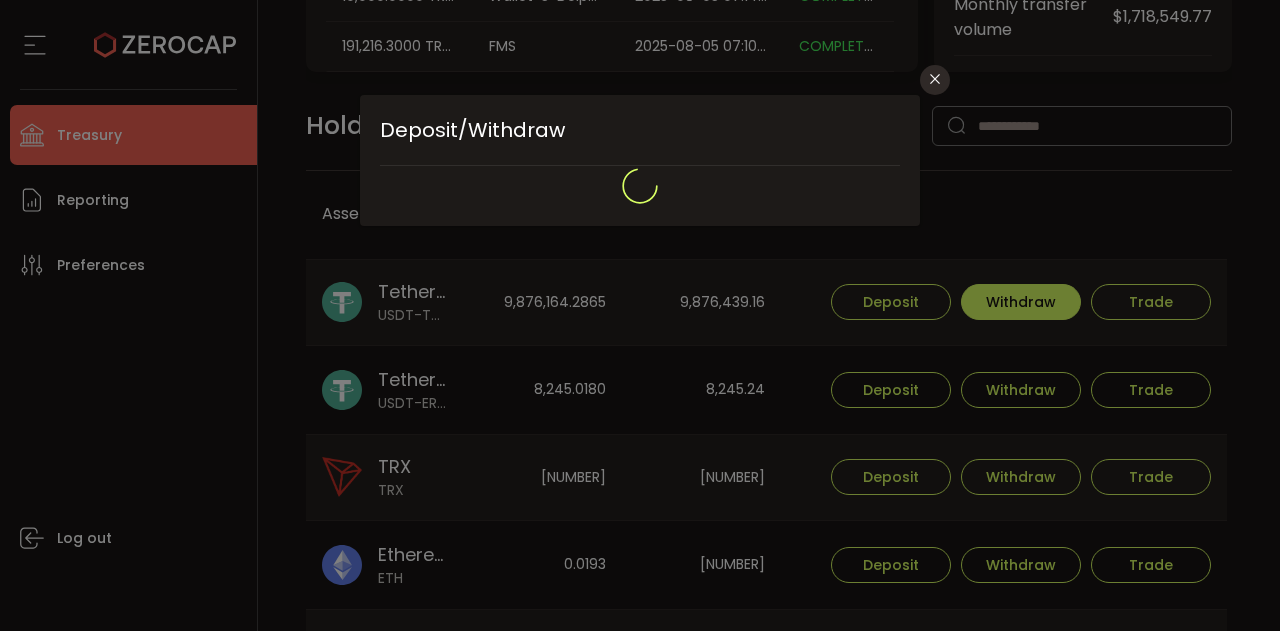 type on "**********" 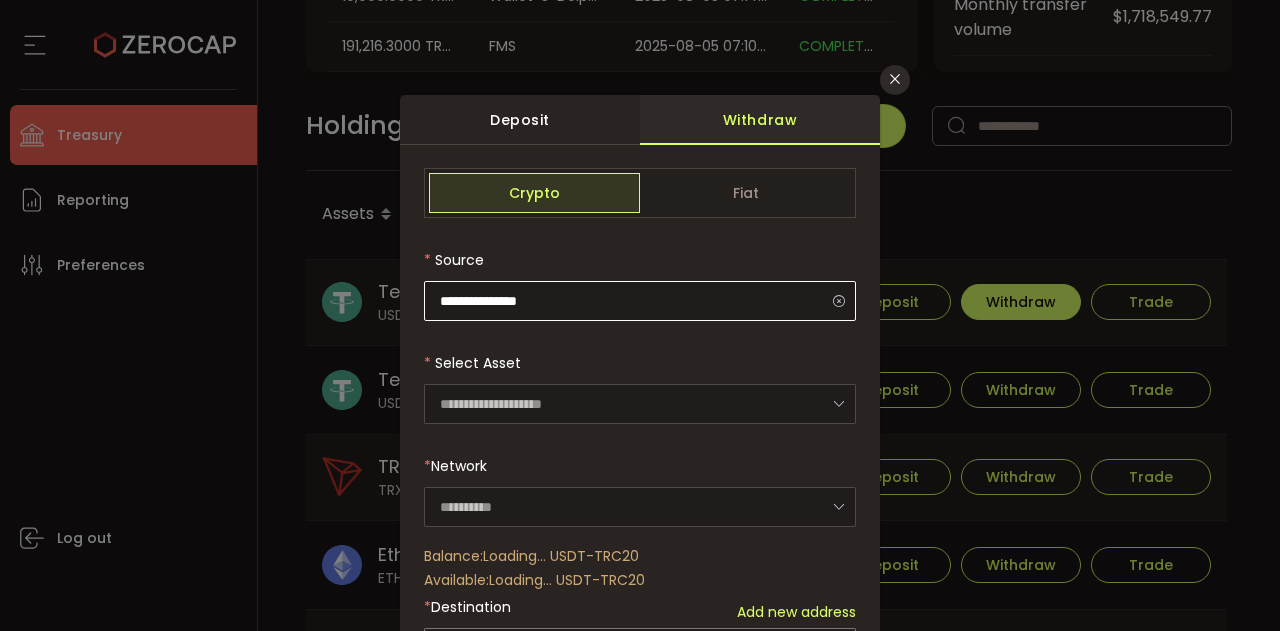 type on "****" 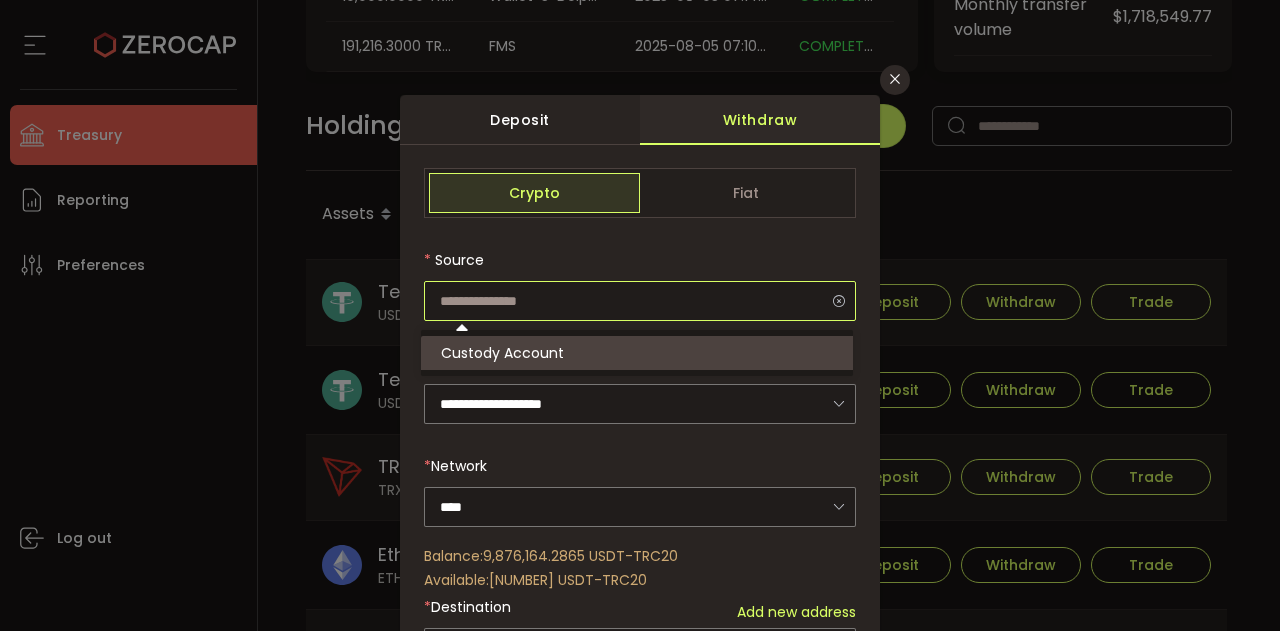click at bounding box center [640, 301] 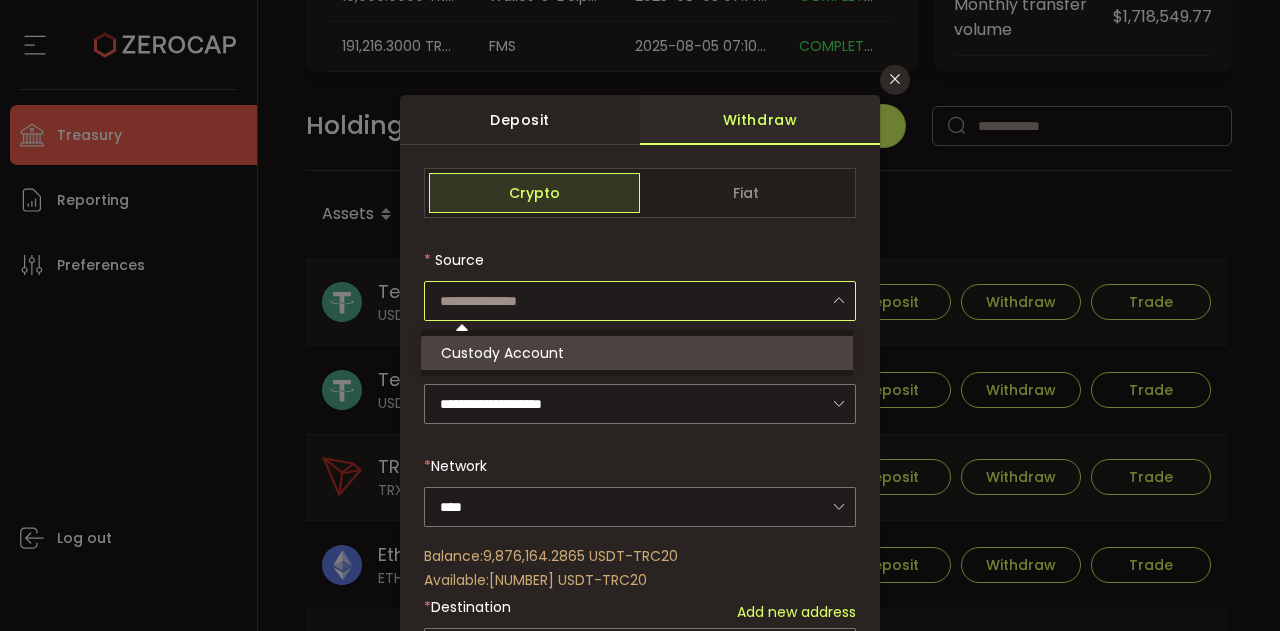 click on "Source" at bounding box center [640, 280] 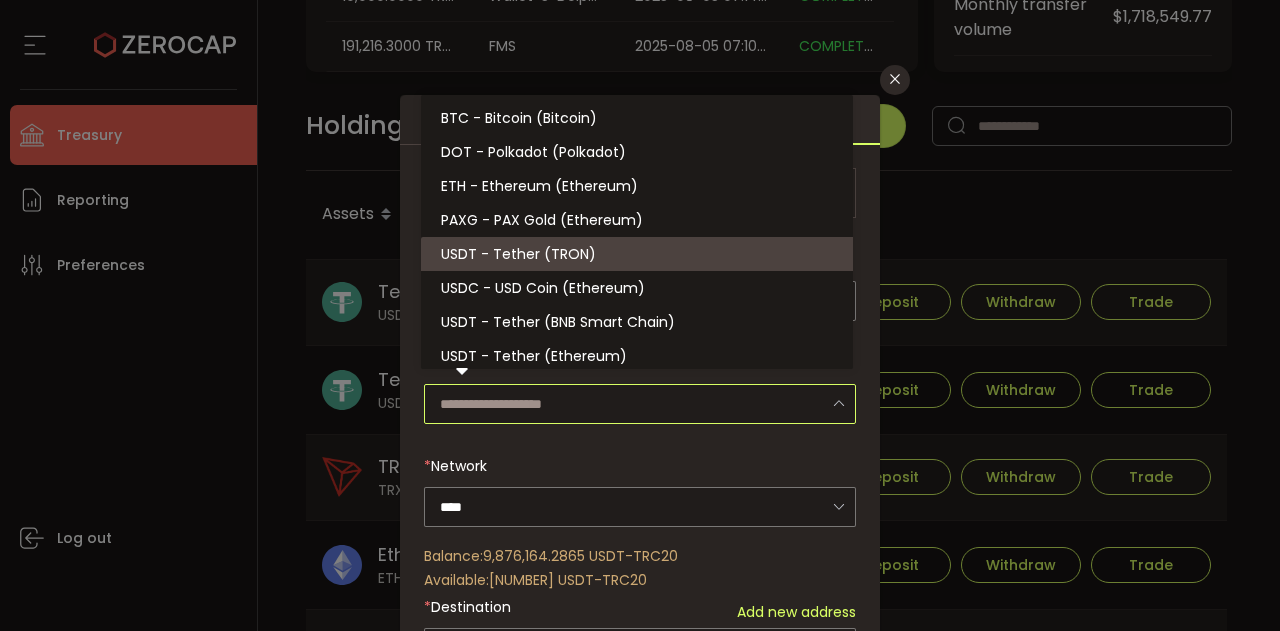 click at bounding box center (640, 404) 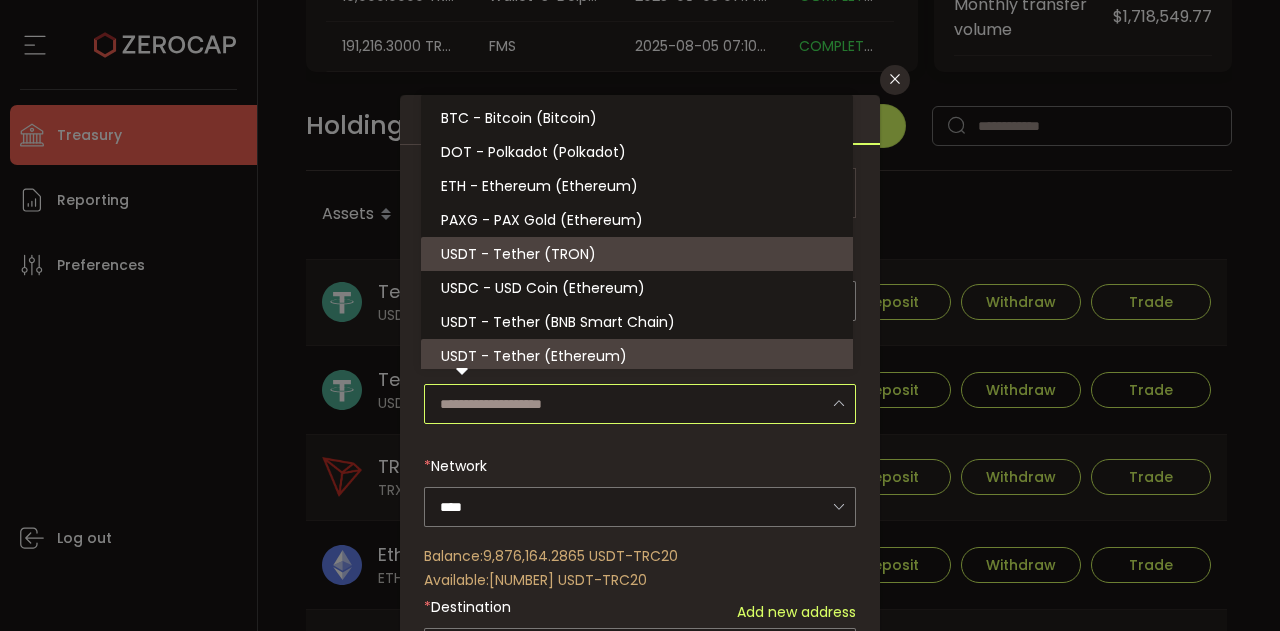 click on "**********" at bounding box center (640, 747) 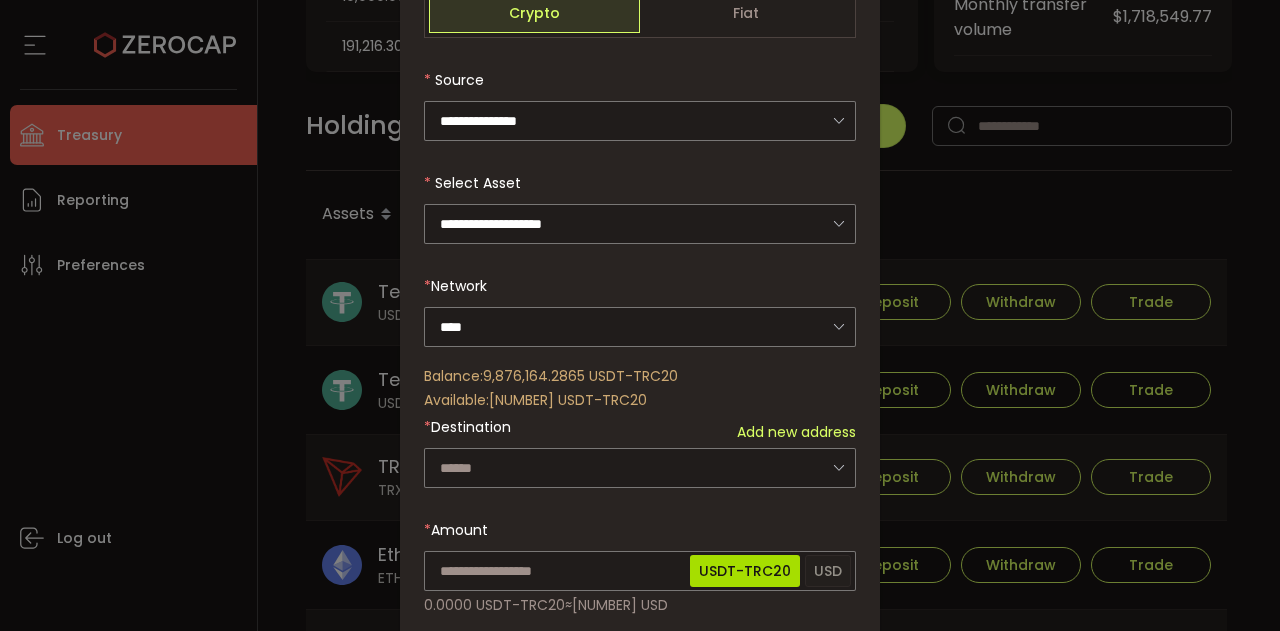 scroll, scrollTop: 184, scrollLeft: 0, axis: vertical 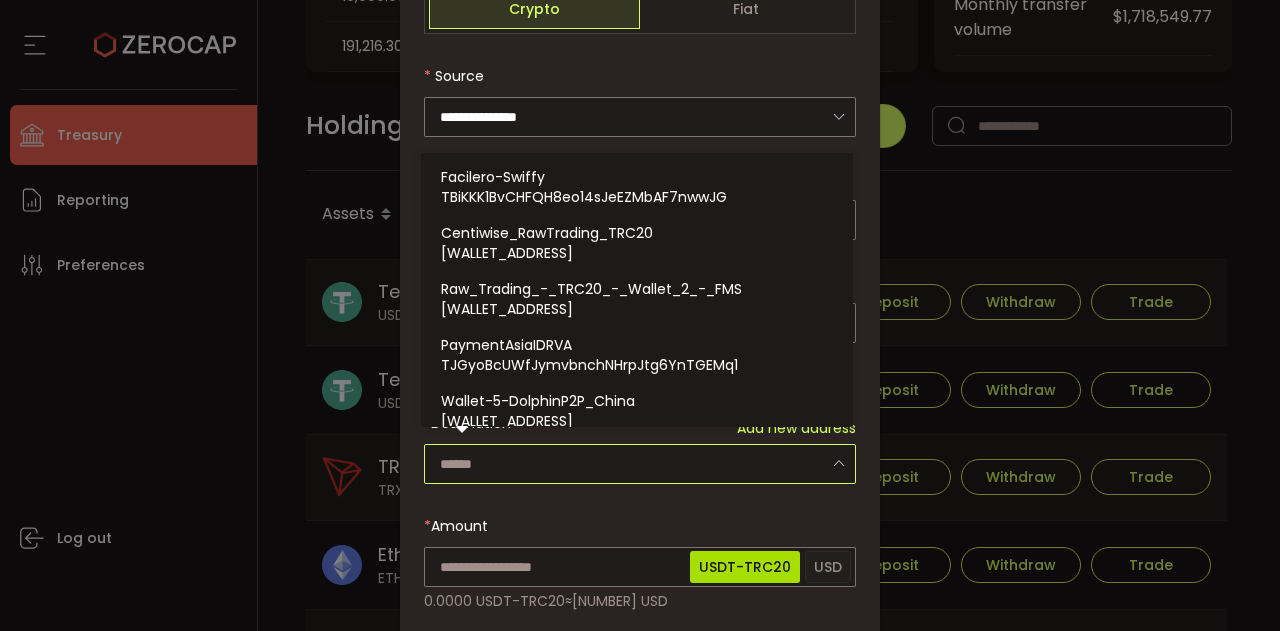 click at bounding box center [640, 464] 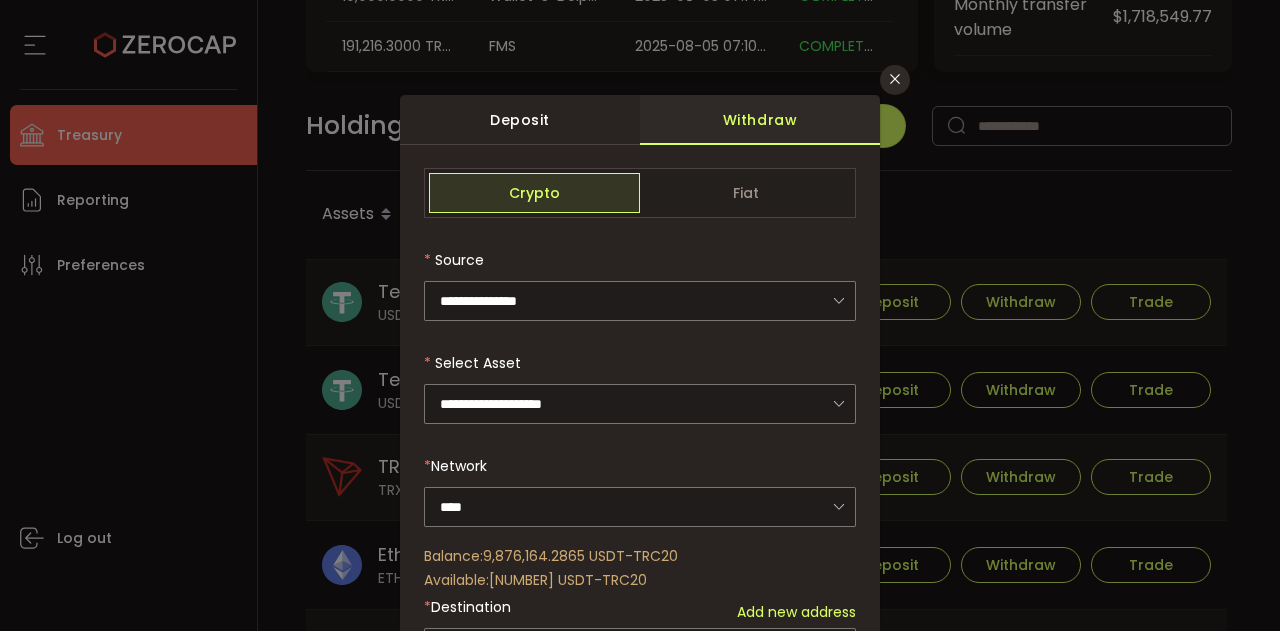 scroll, scrollTop: 38, scrollLeft: 0, axis: vertical 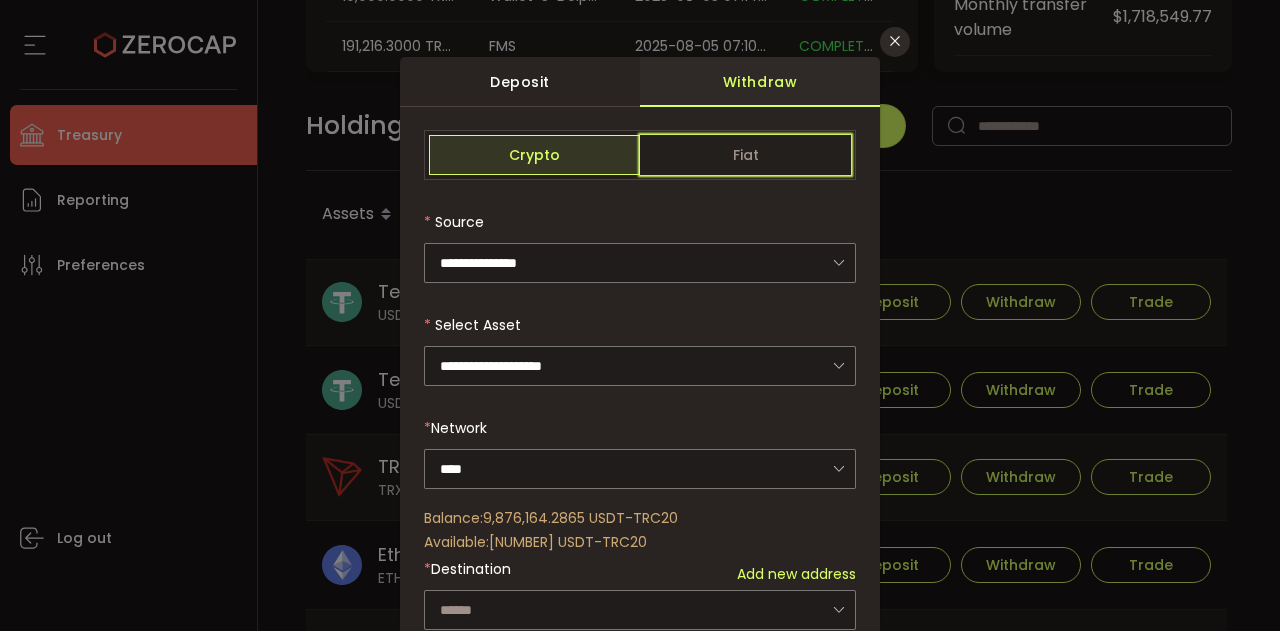 click on "Fiat" at bounding box center (745, 155) 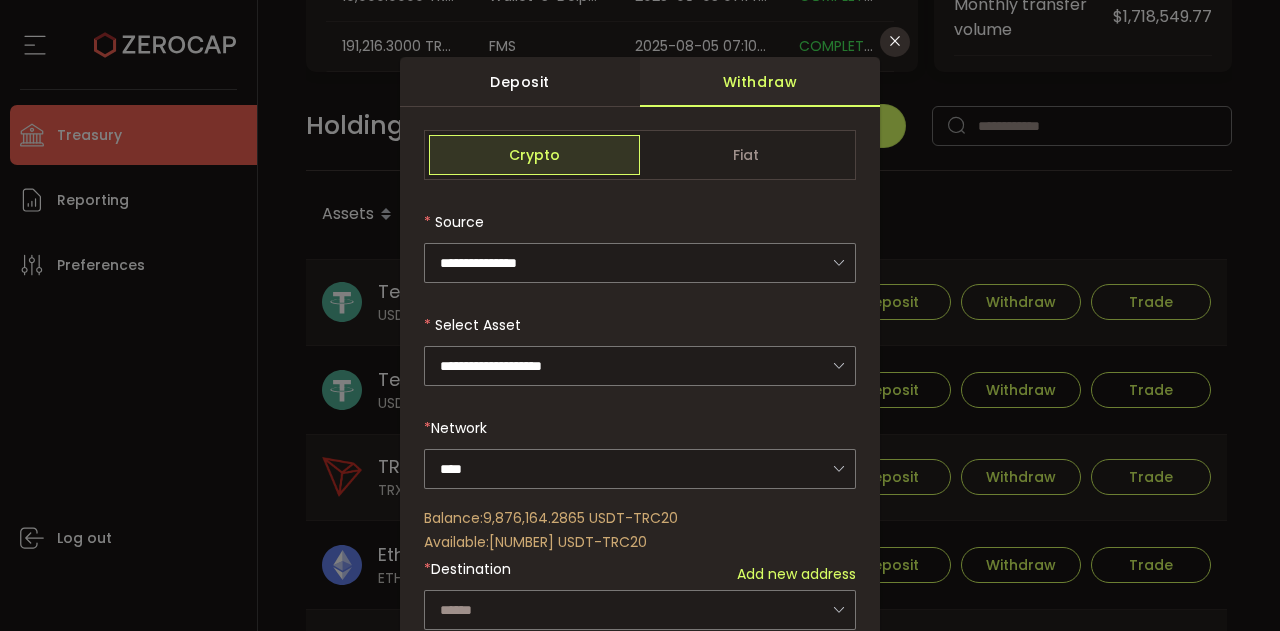 type 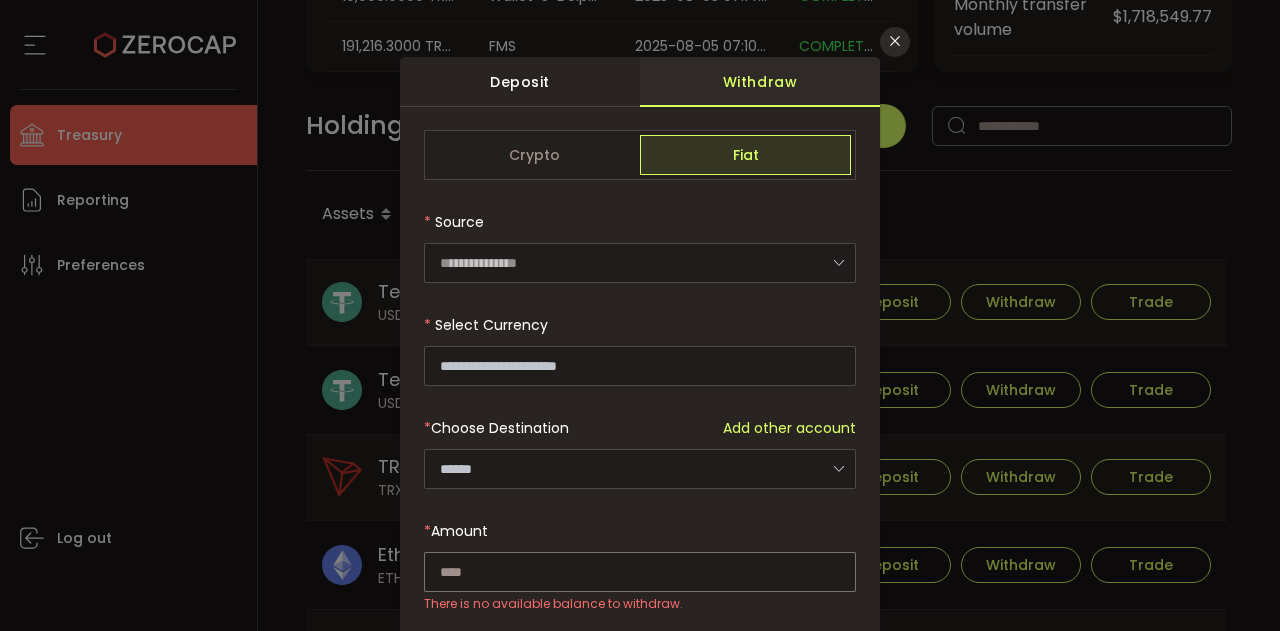 scroll, scrollTop: 211, scrollLeft: 0, axis: vertical 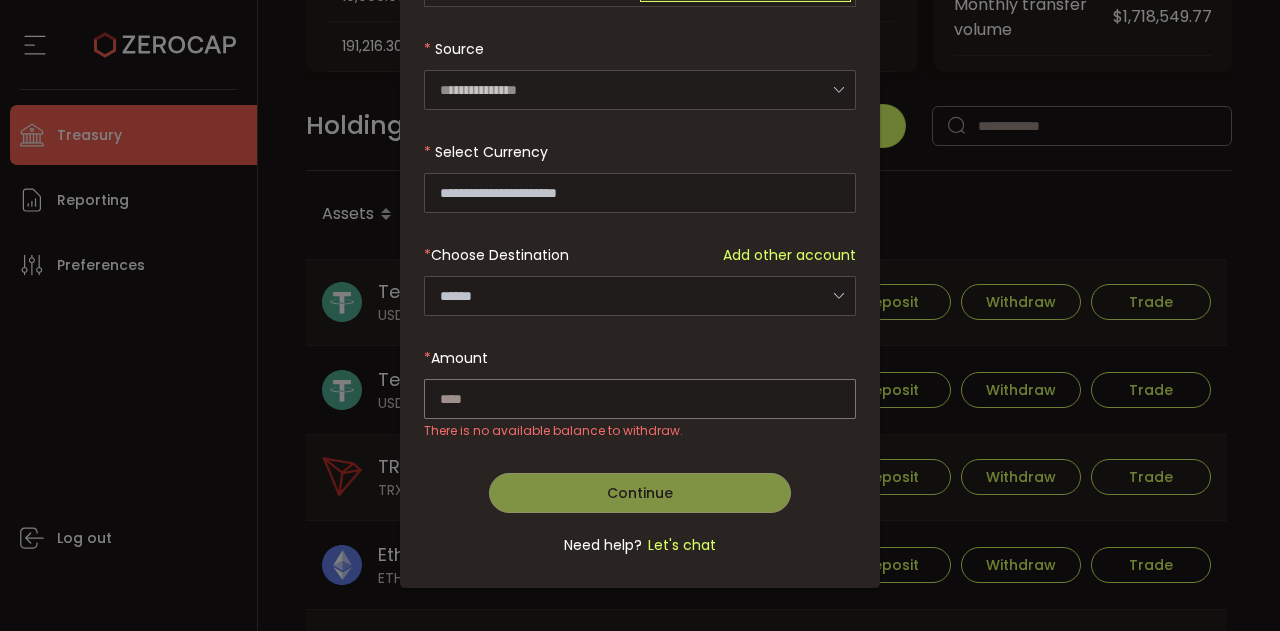 click on "Add other account" at bounding box center (789, 255) 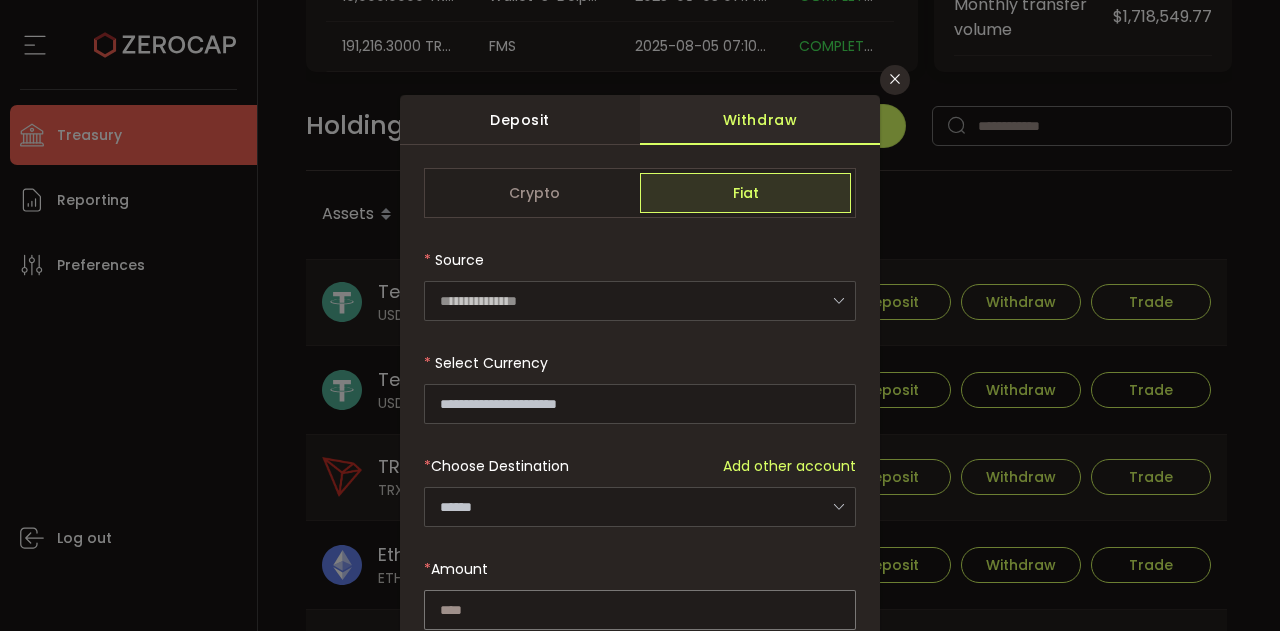 click on "**********" at bounding box center [640, 315] 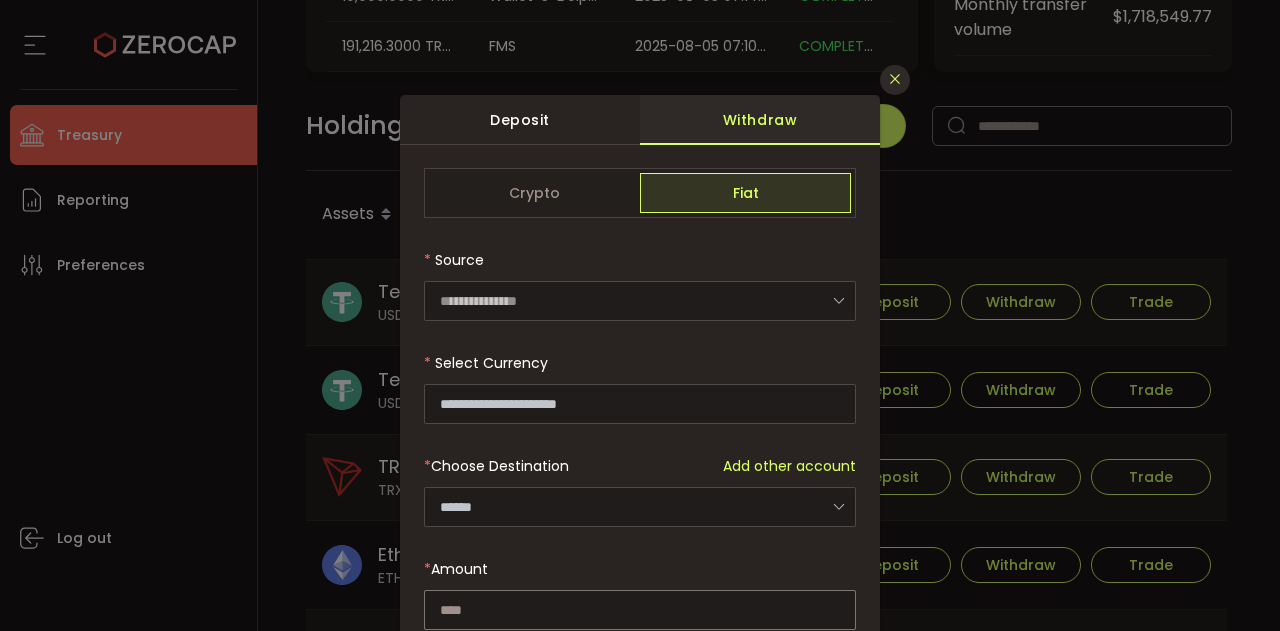click on "**********" at bounding box center (640, 315) 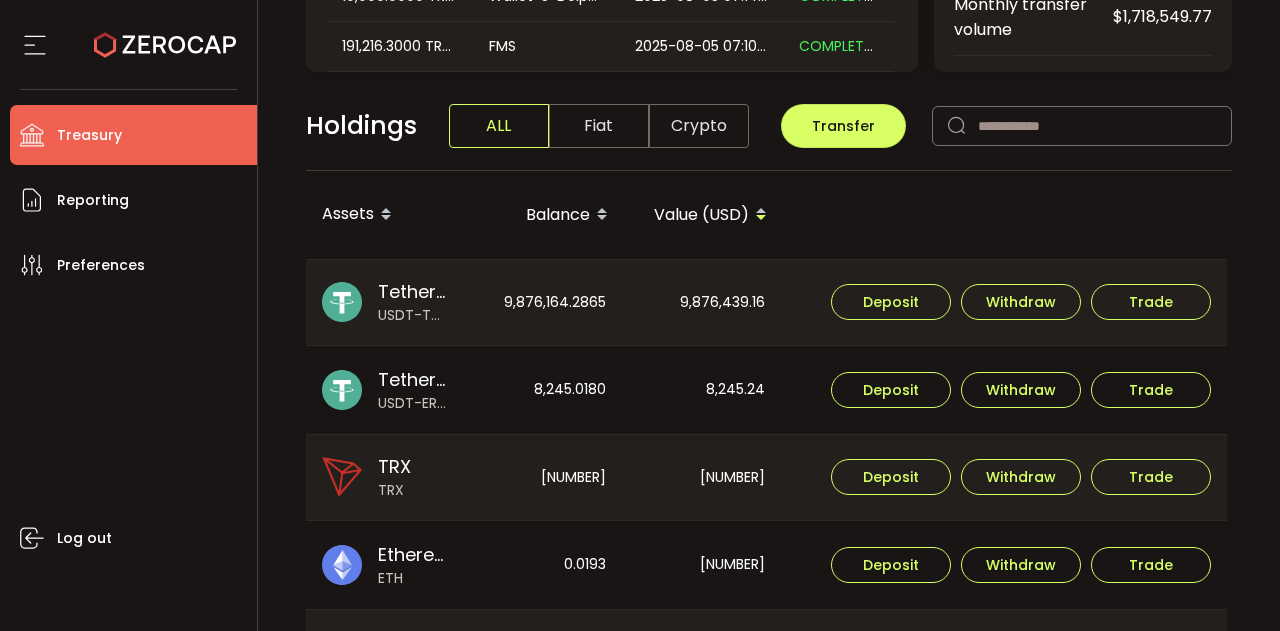 scroll, scrollTop: 0, scrollLeft: 0, axis: both 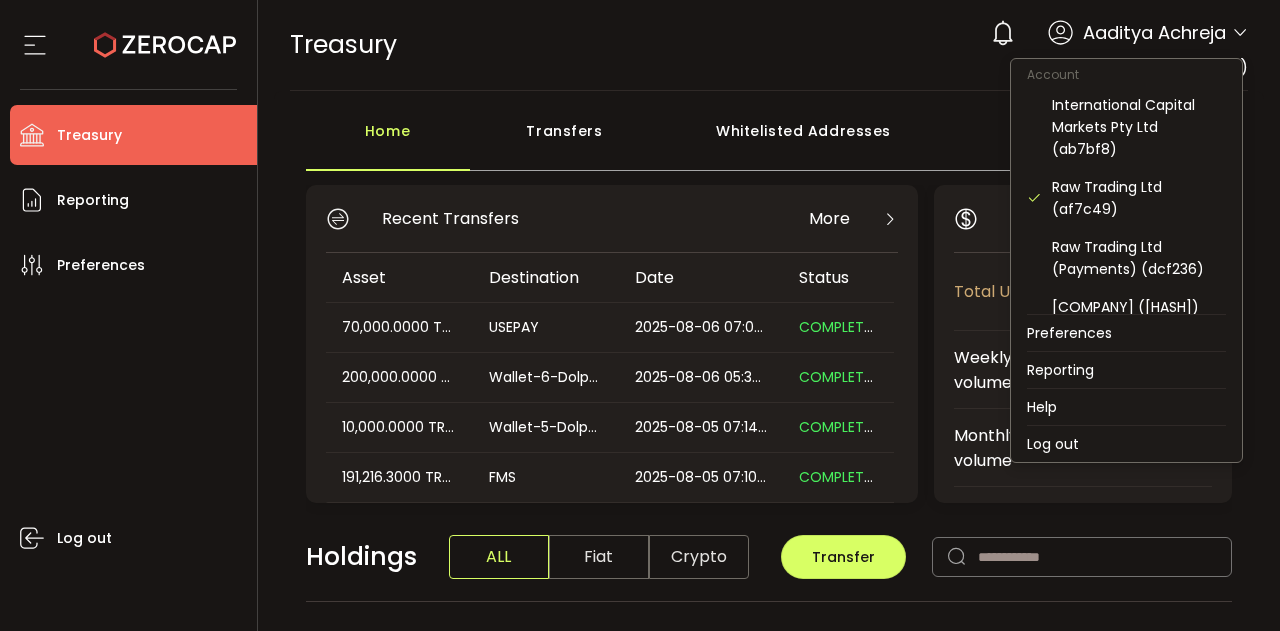 click at bounding box center [1240, 33] 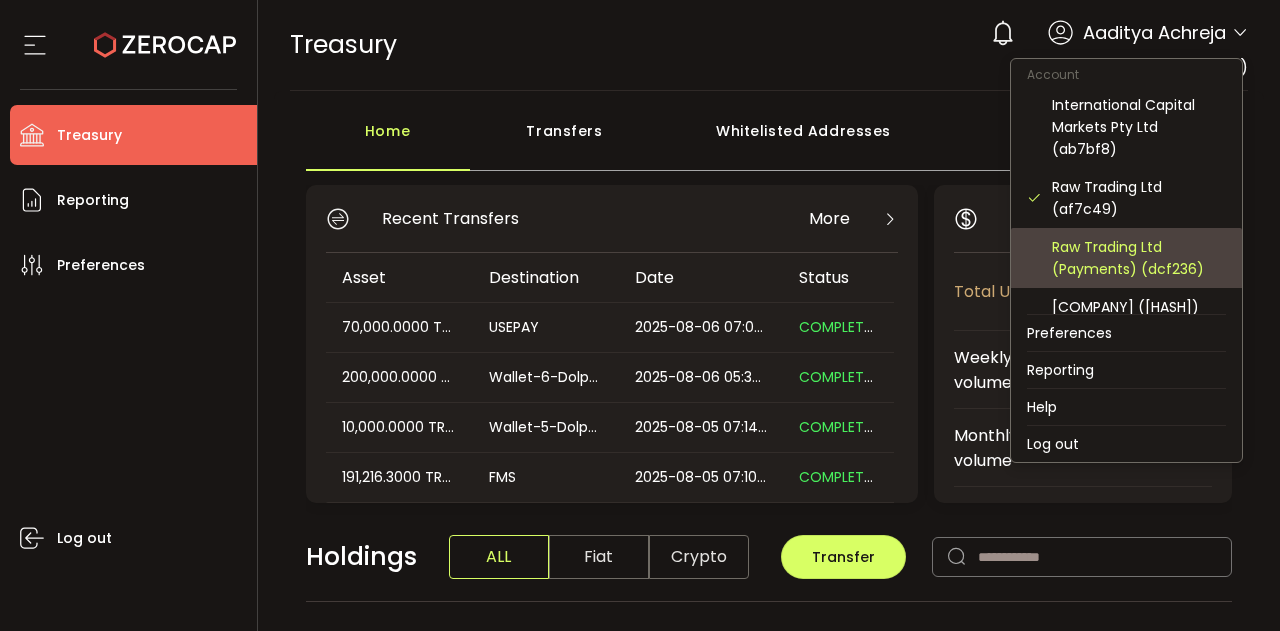 click on "Raw Trading Ltd (Payments) (dcf236)" at bounding box center (1139, 258) 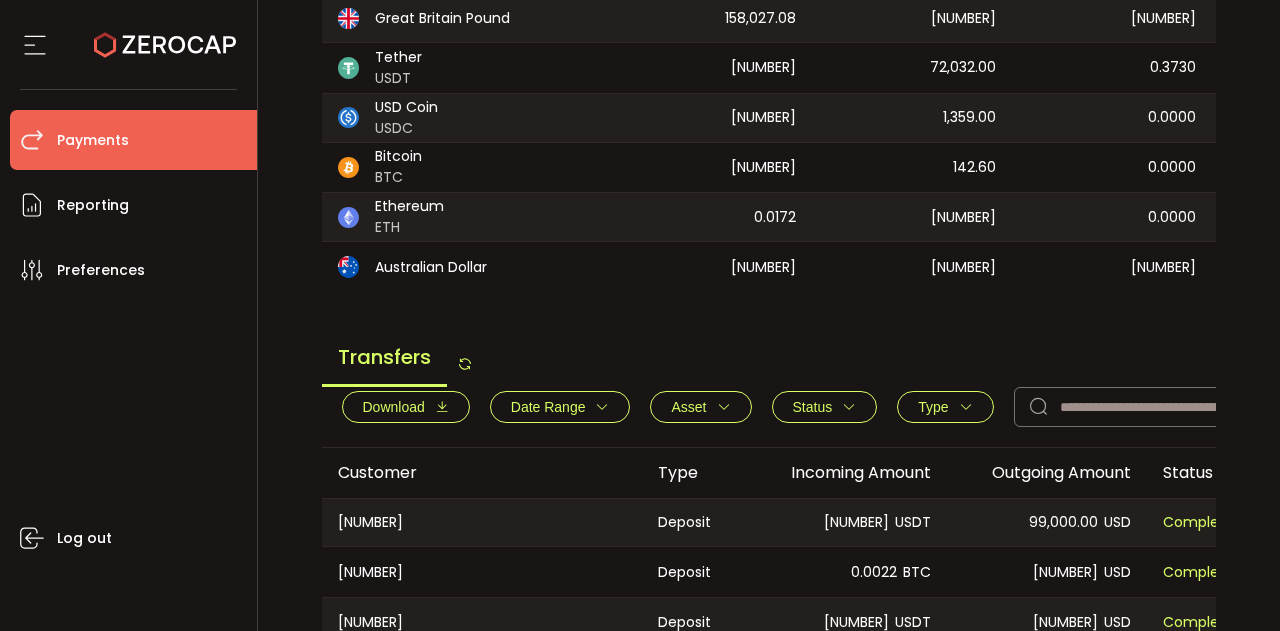 scroll, scrollTop: 388, scrollLeft: 0, axis: vertical 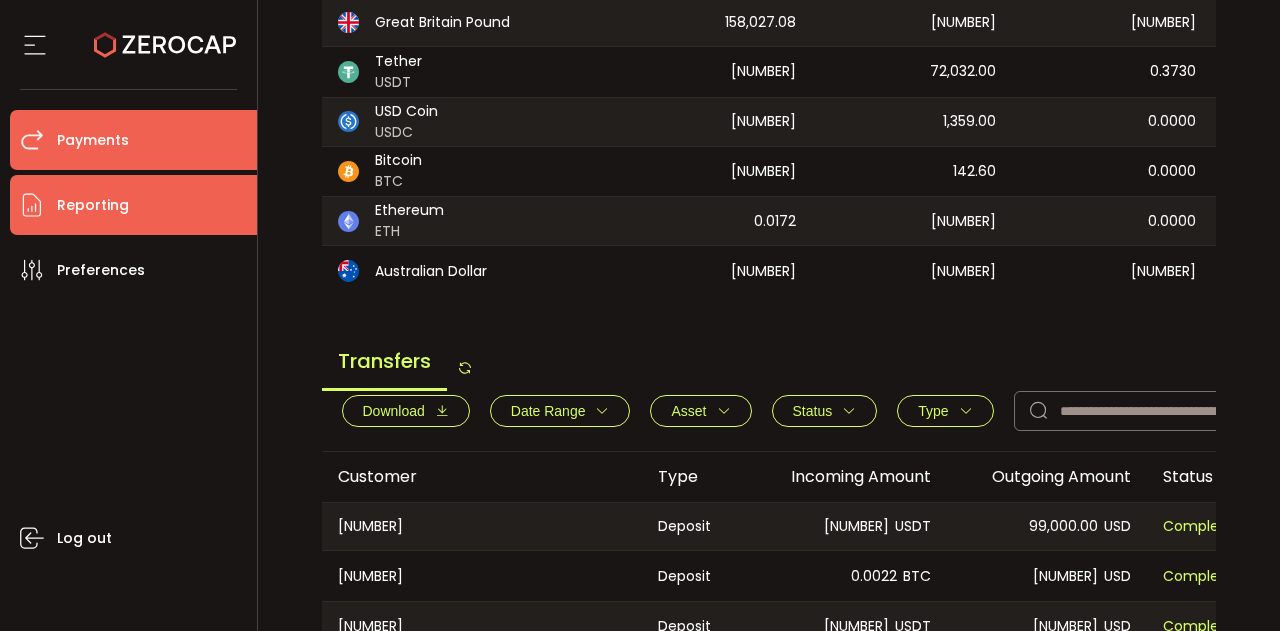 click on "Reporting" at bounding box center (133, 205) 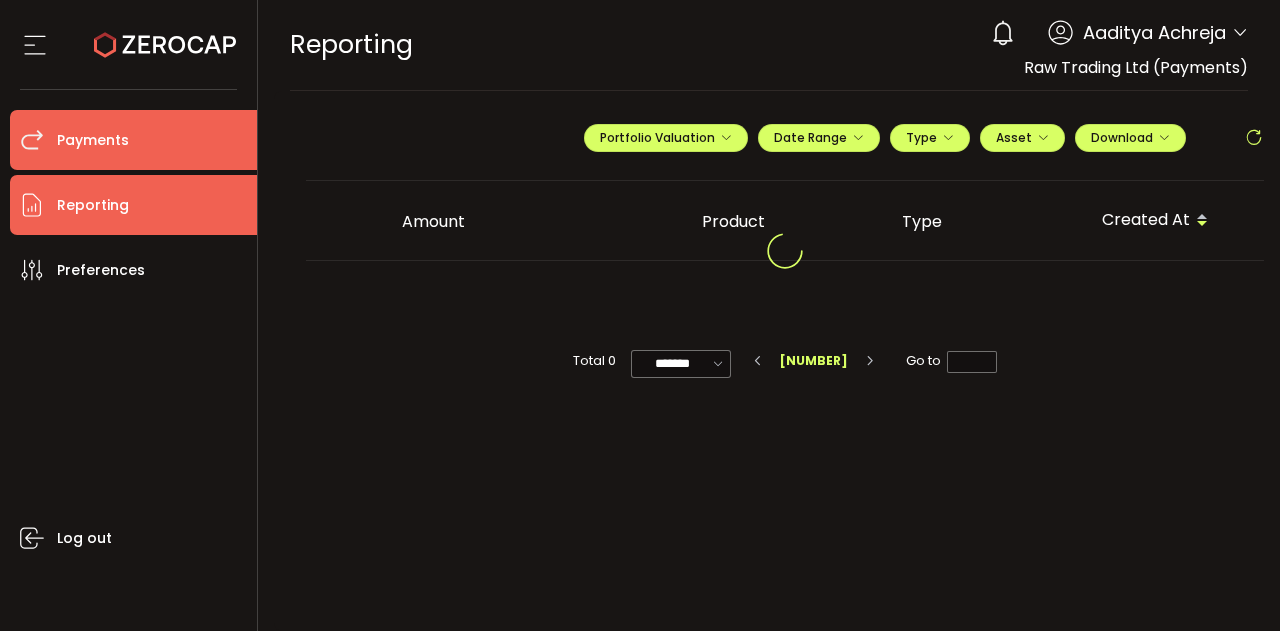 click on "Payments" at bounding box center (133, 140) 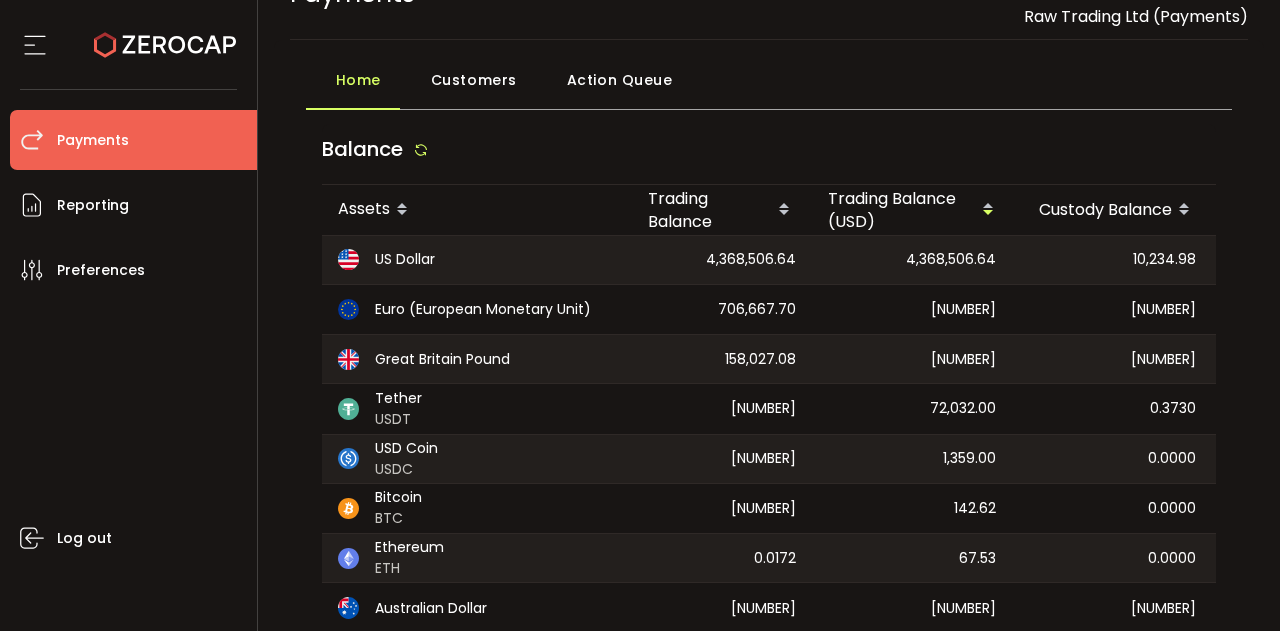 scroll, scrollTop: 0, scrollLeft: 0, axis: both 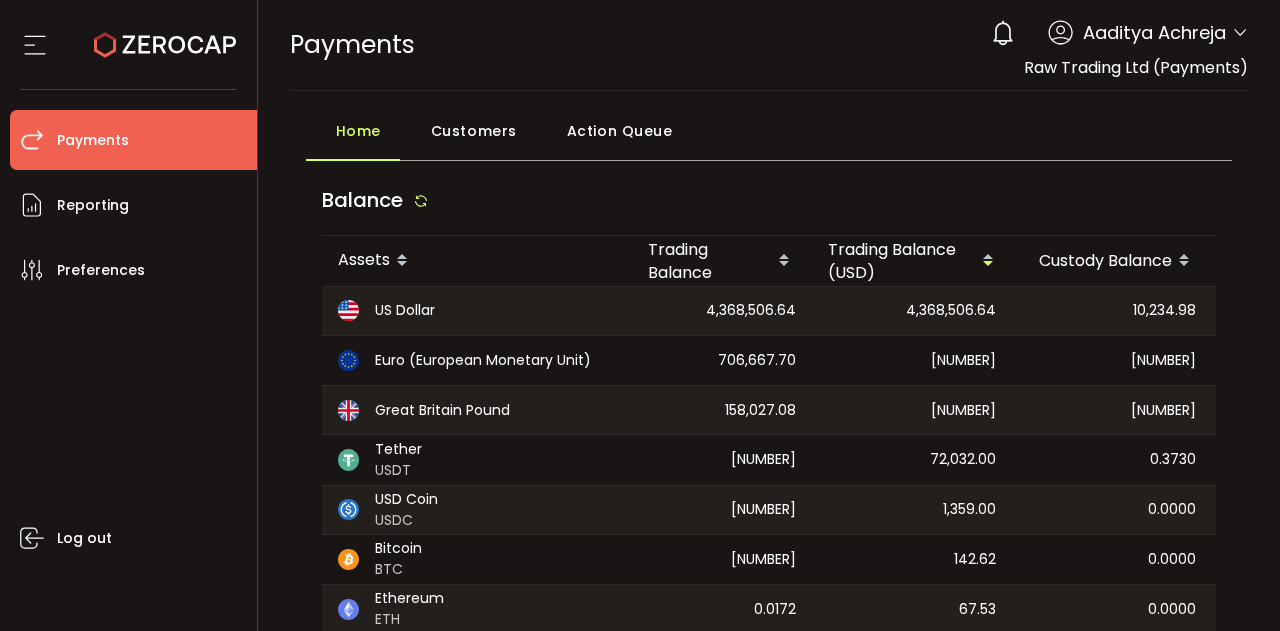 click on "Customers" at bounding box center (474, 131) 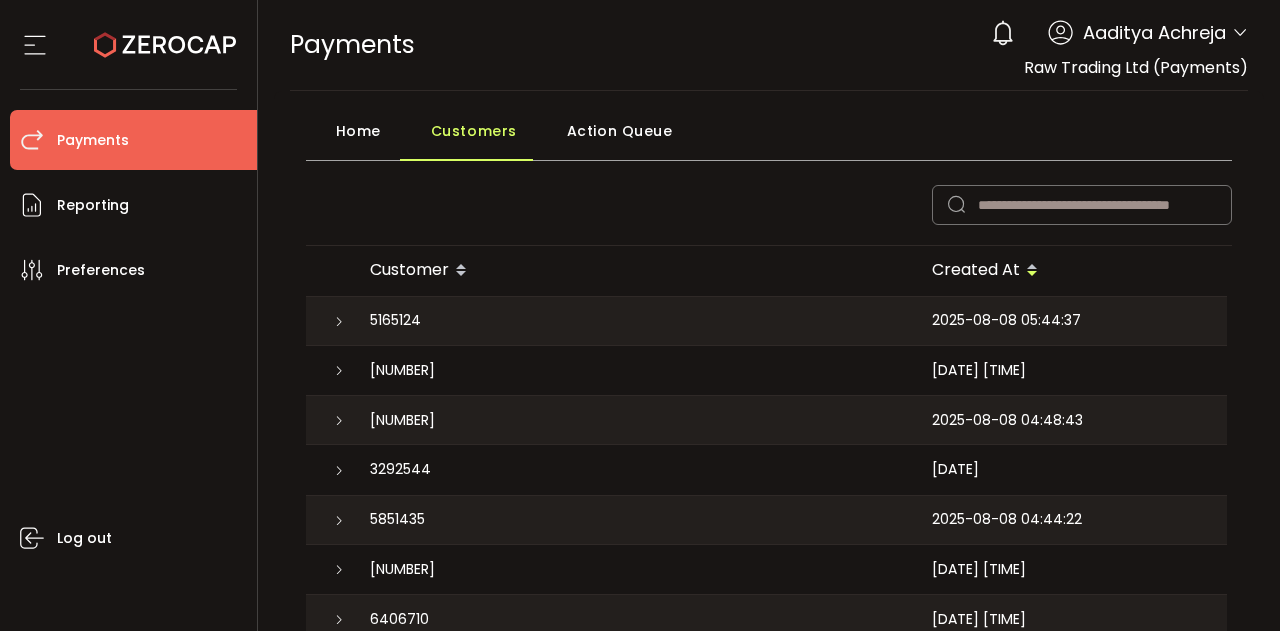 click on "Home" at bounding box center [358, 131] 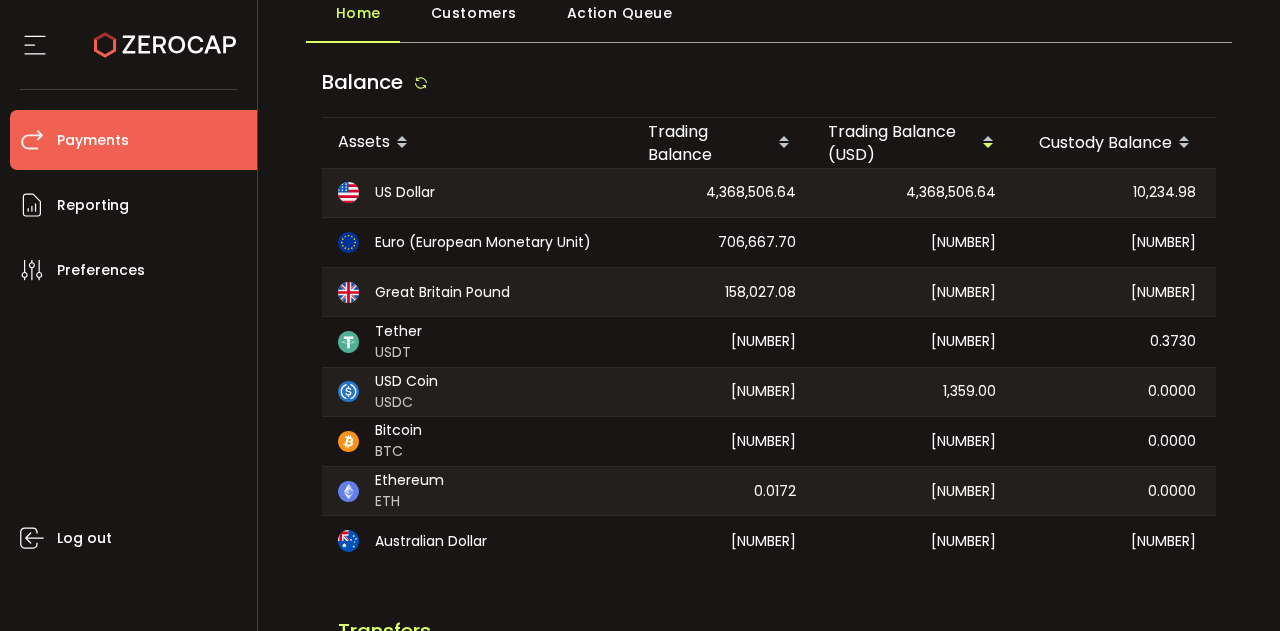 scroll, scrollTop: 110, scrollLeft: 0, axis: vertical 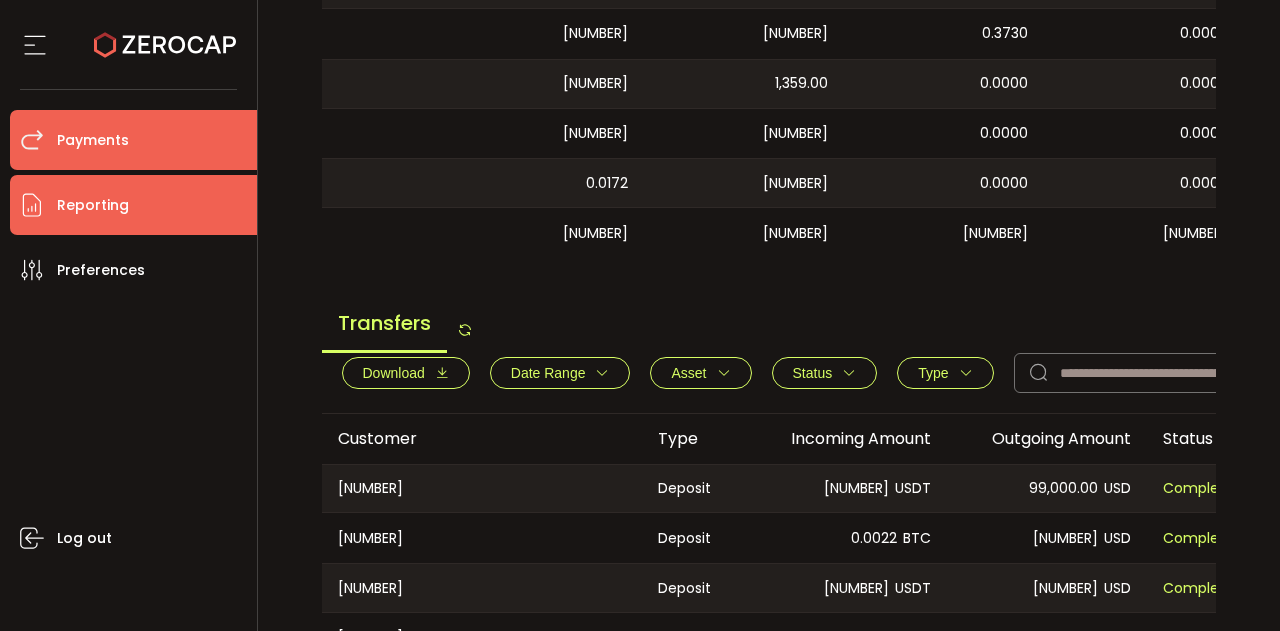 click on "Reporting" at bounding box center (133, 205) 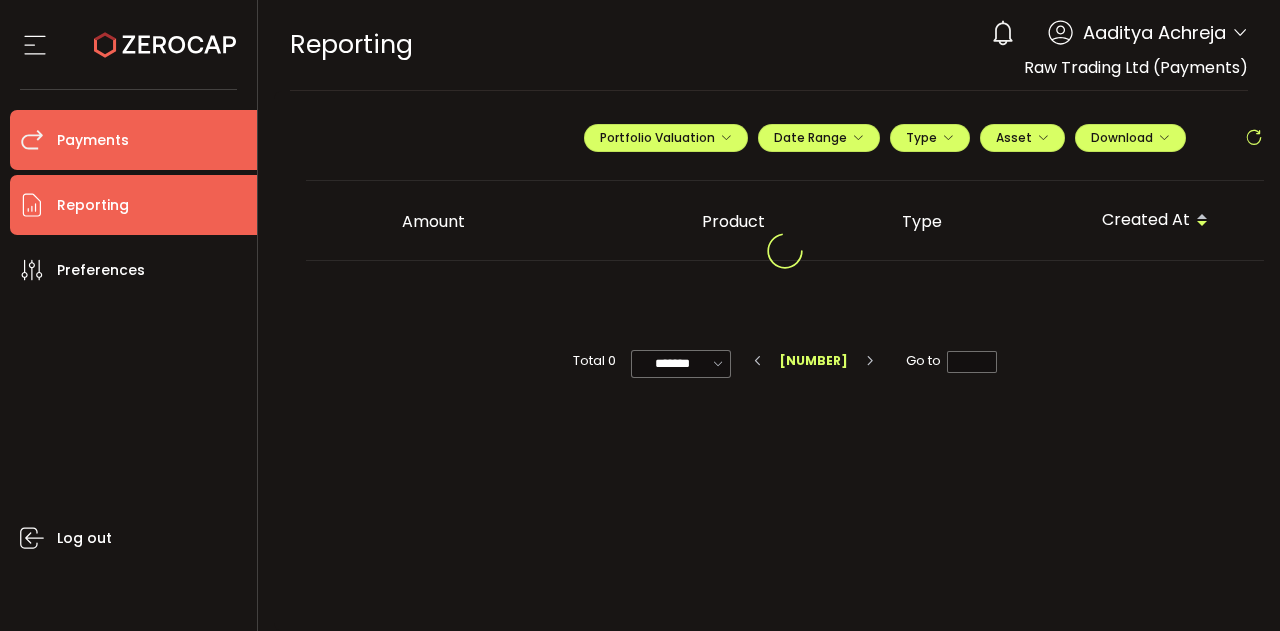 click on "Payments" at bounding box center [133, 140] 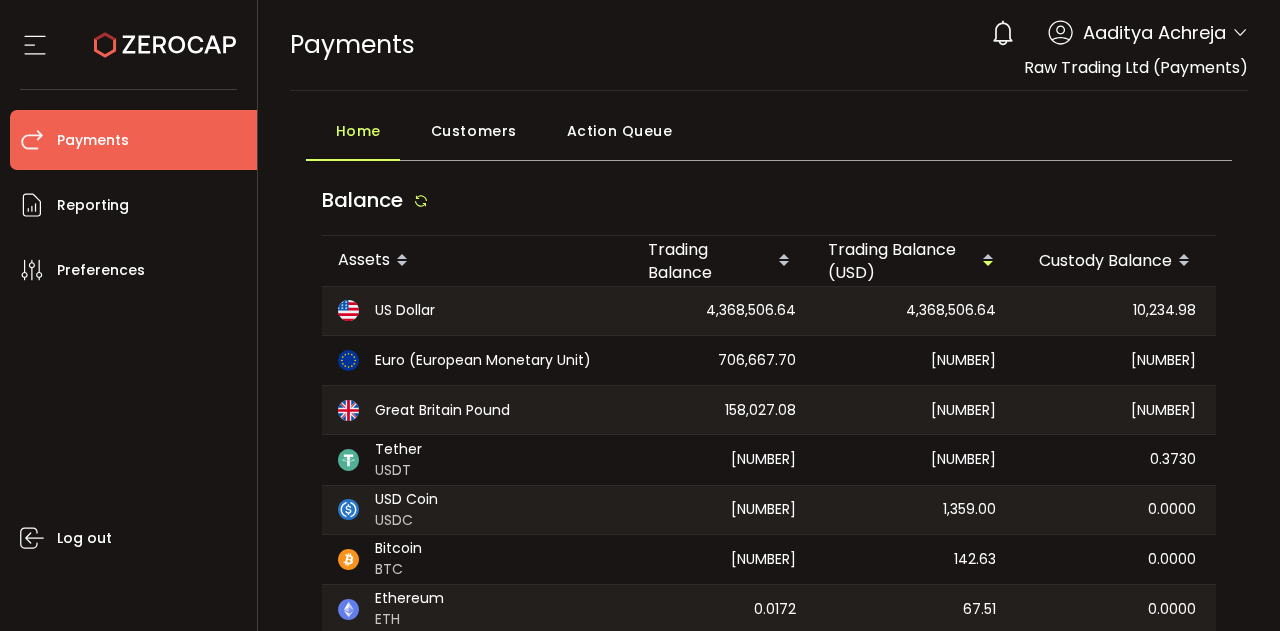 scroll, scrollTop: 318, scrollLeft: 0, axis: vertical 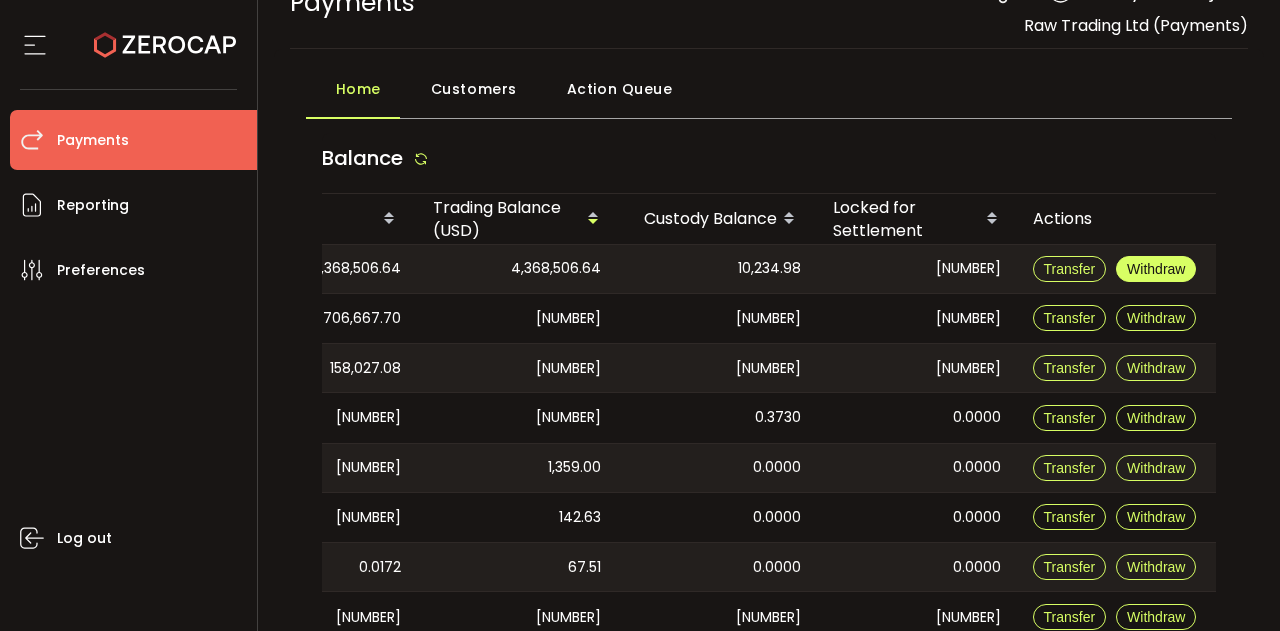 click on "Withdraw" at bounding box center (1156, 269) 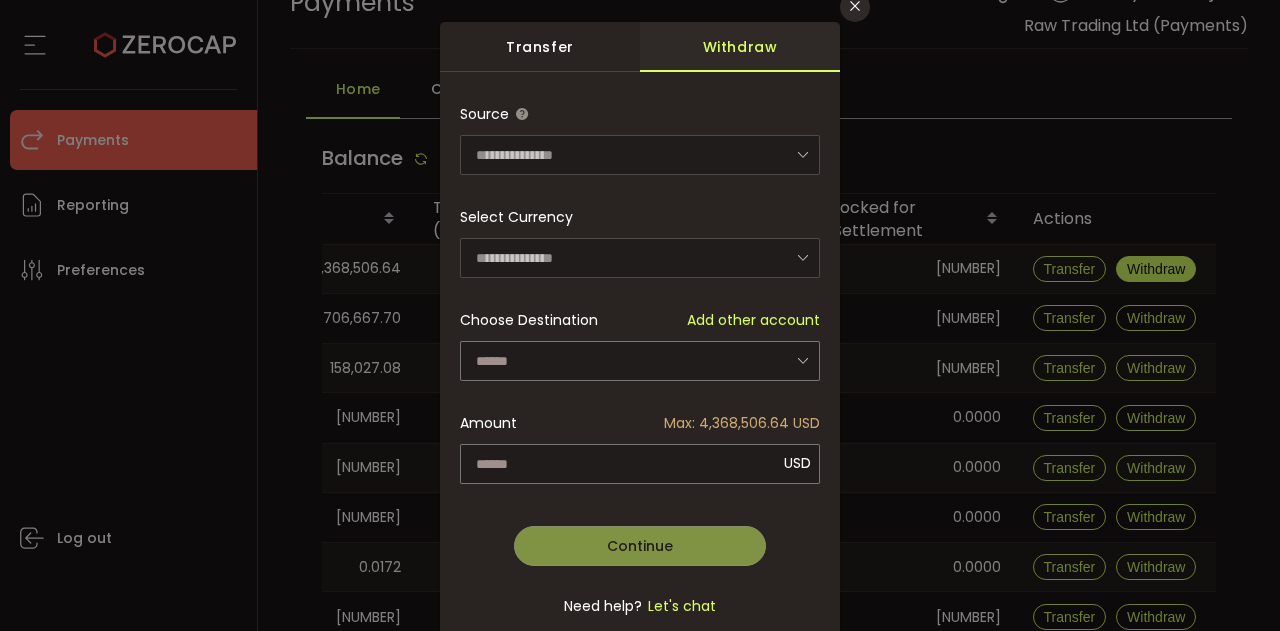 scroll, scrollTop: 74, scrollLeft: 0, axis: vertical 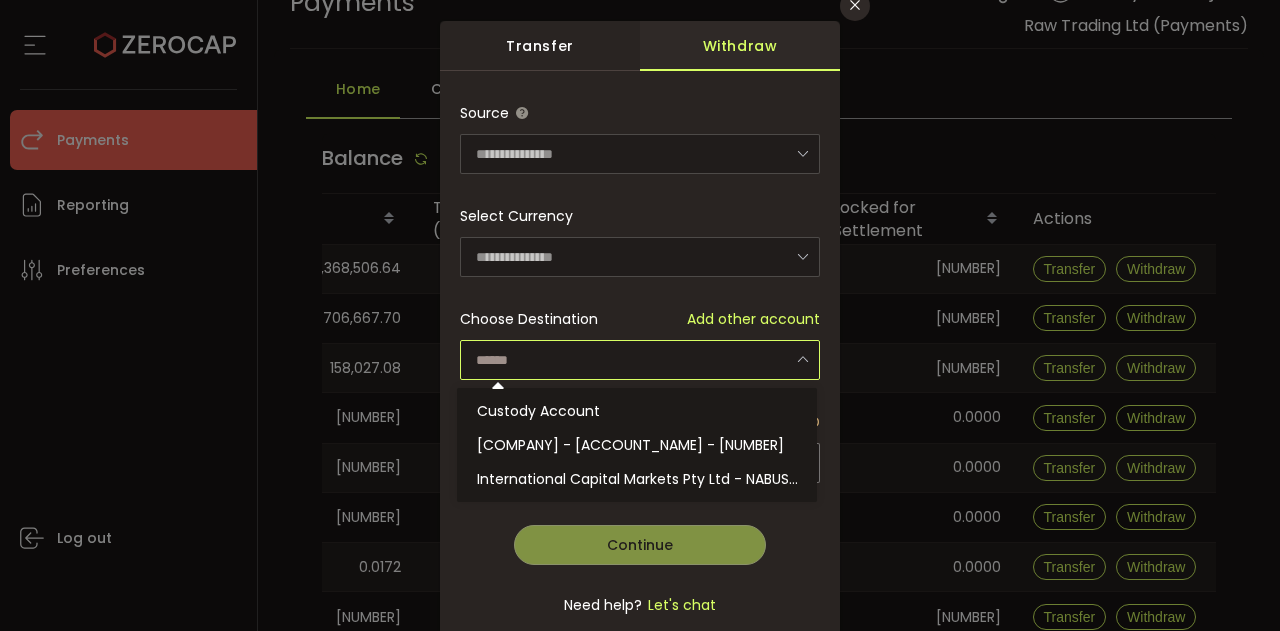 click at bounding box center (640, 360) 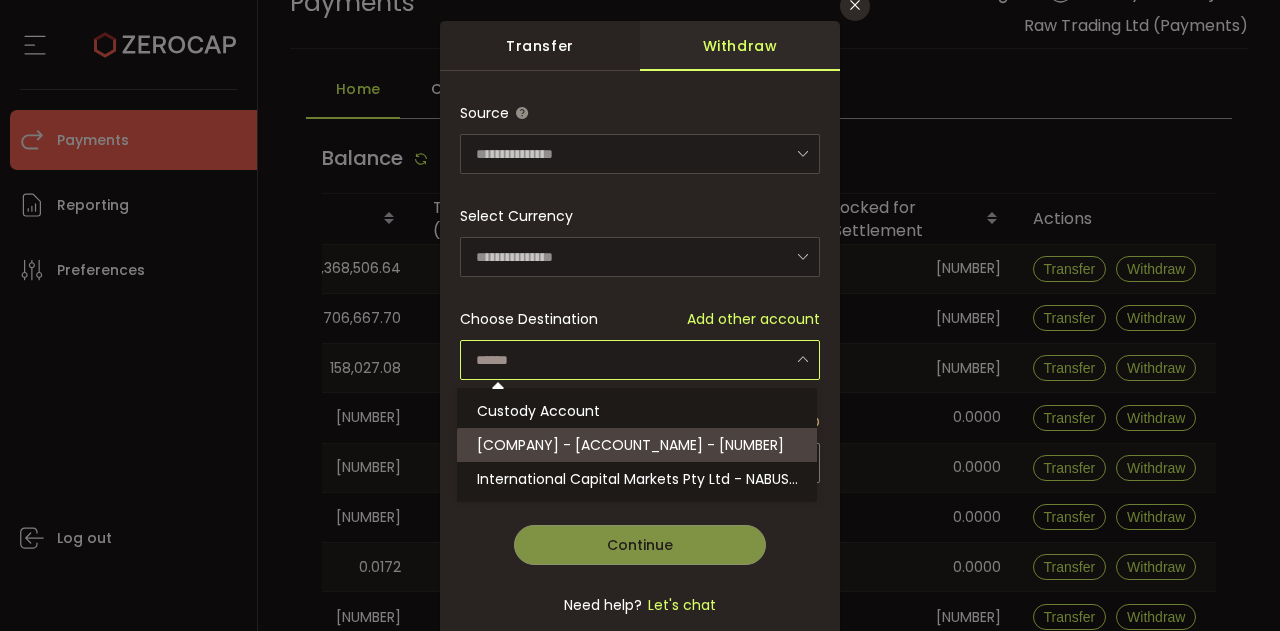 click on "Raw Trading Ltd - ABSA_USD - 3USD" at bounding box center [630, 445] 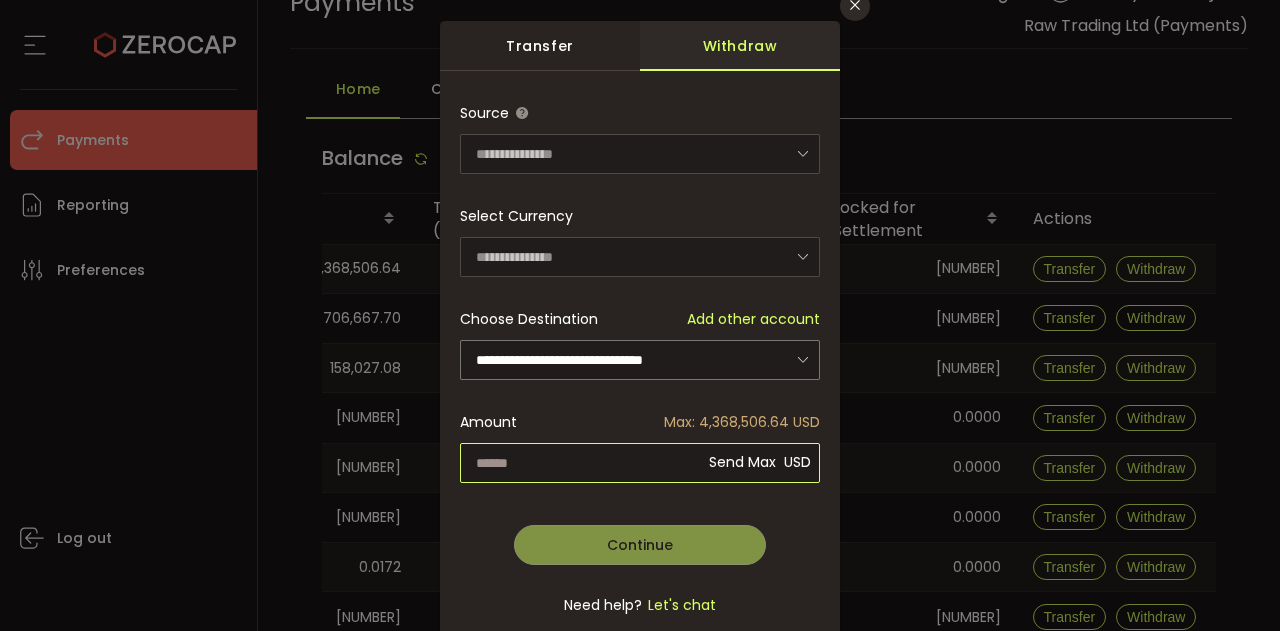 click at bounding box center [640, 463] 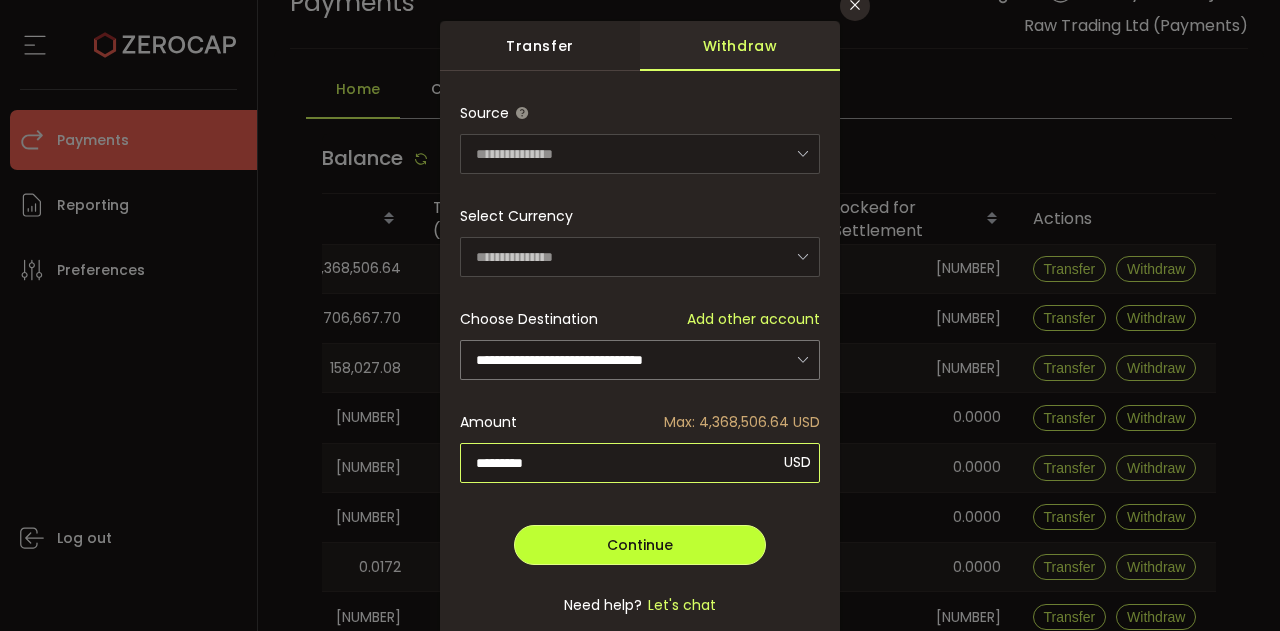 type on "*********" 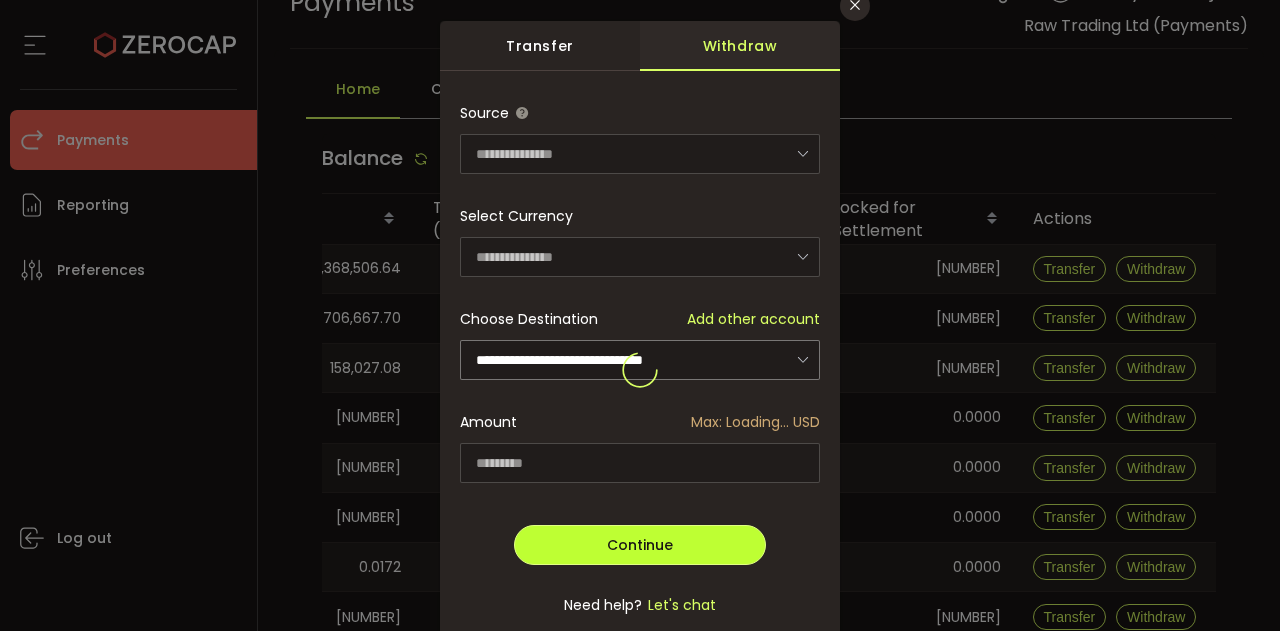 click on "**********" at bounding box center [640, 370] 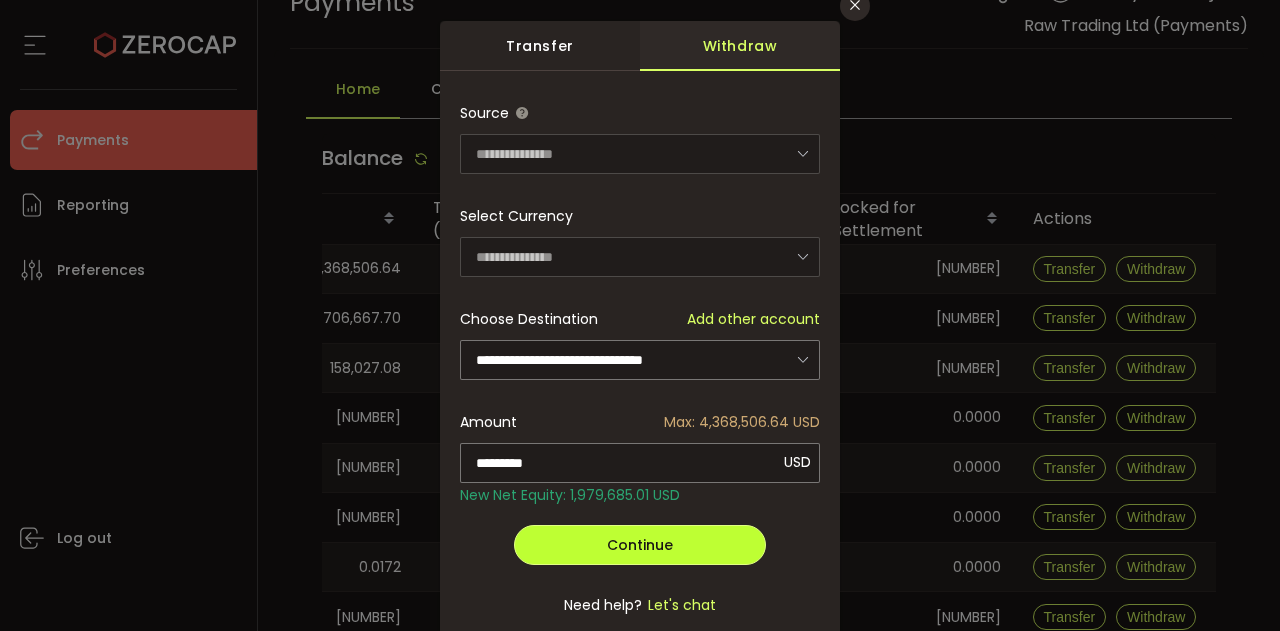 click on "Continue" at bounding box center (640, 545) 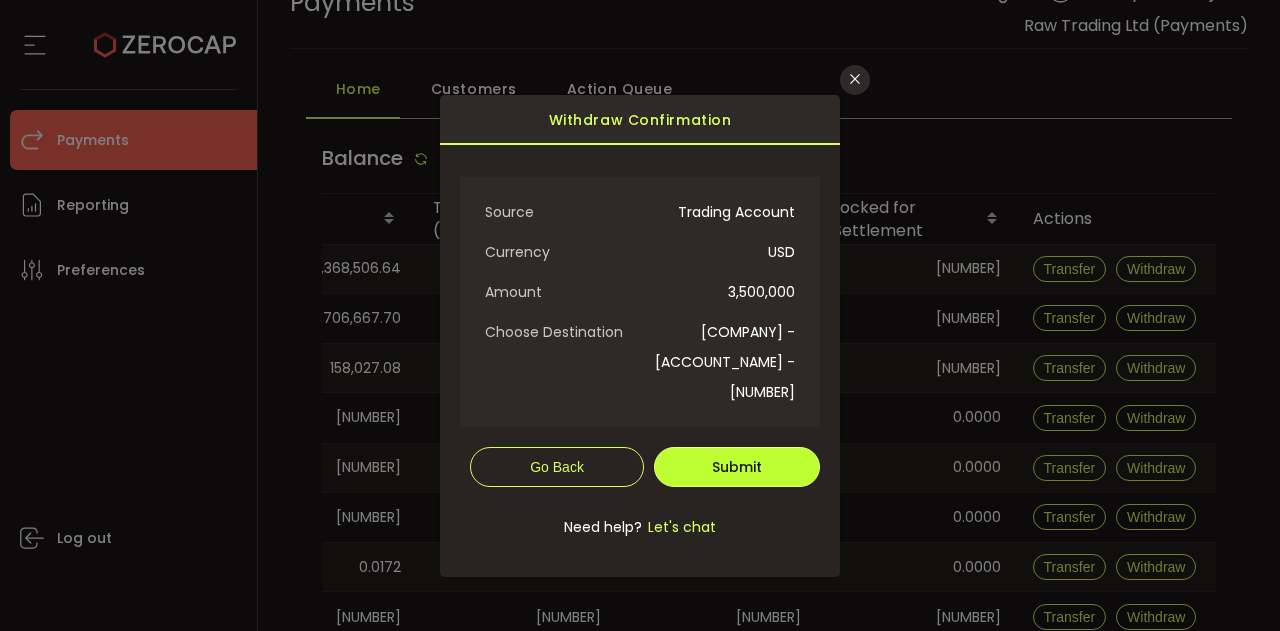 click on "Submit" at bounding box center (737, 467) 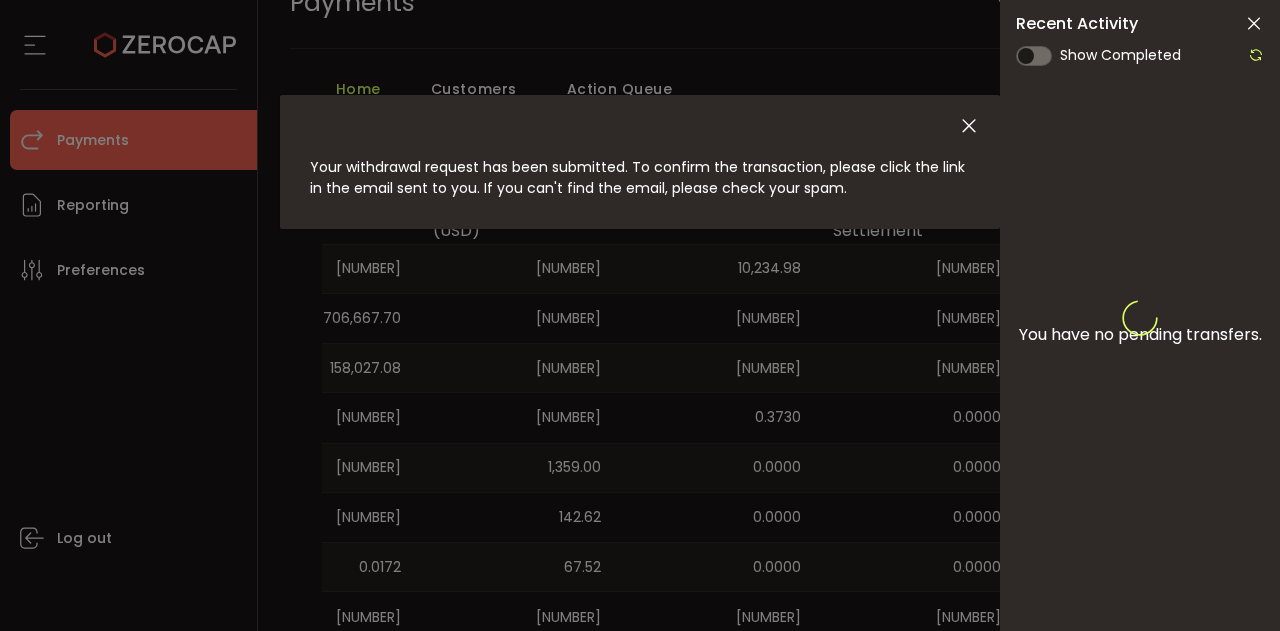 scroll, scrollTop: 0, scrollLeft: 0, axis: both 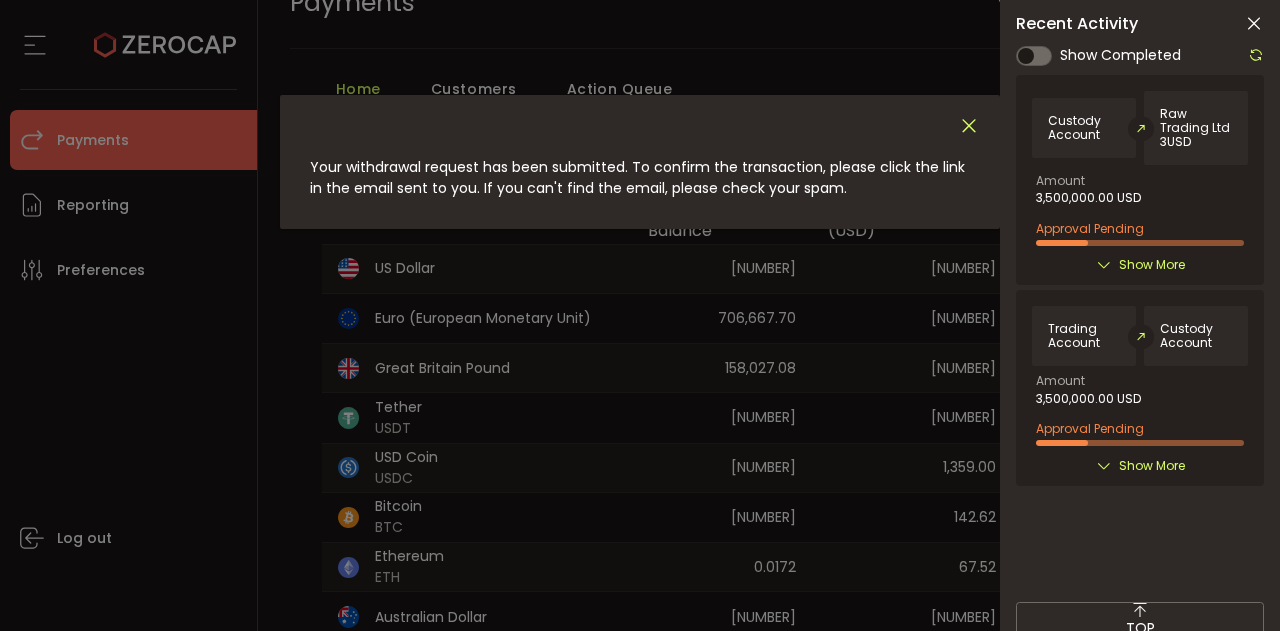 click at bounding box center (969, 126) 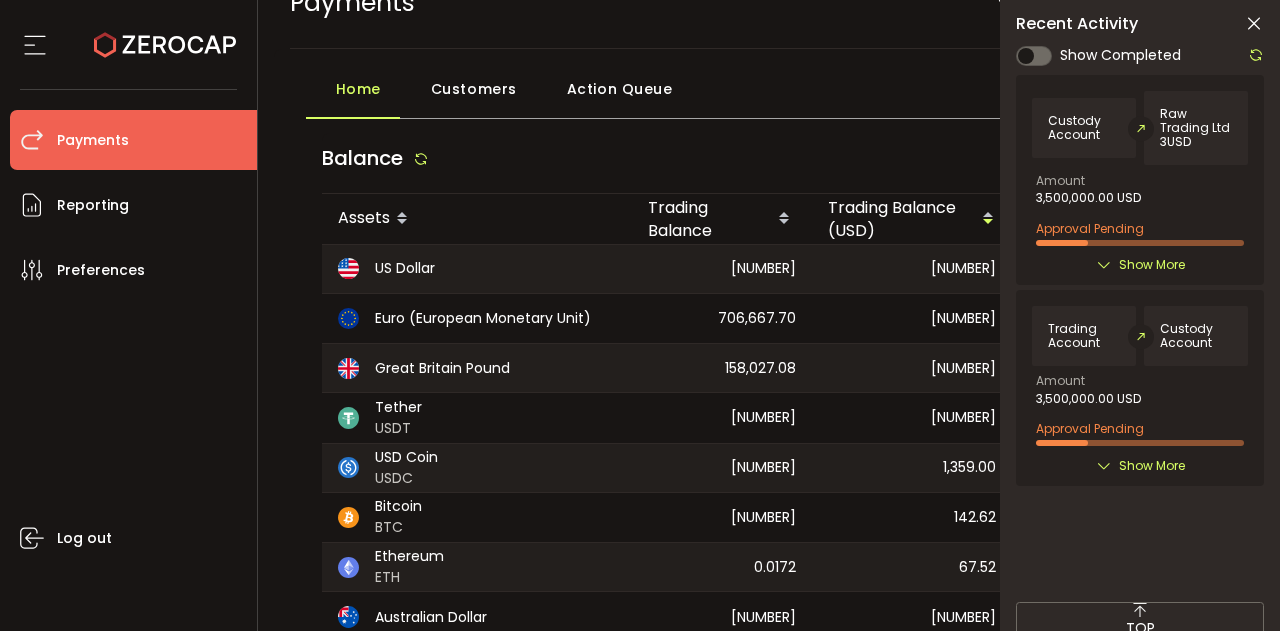 click at bounding box center (1254, 24) 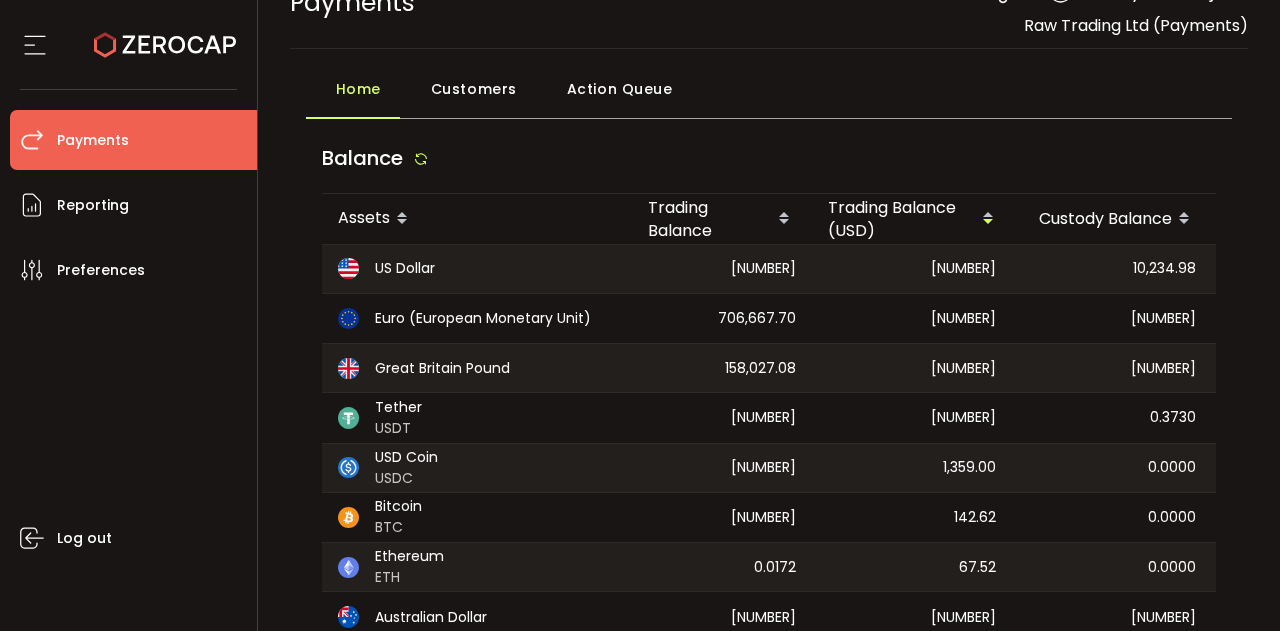 scroll, scrollTop: 0, scrollLeft: 50, axis: horizontal 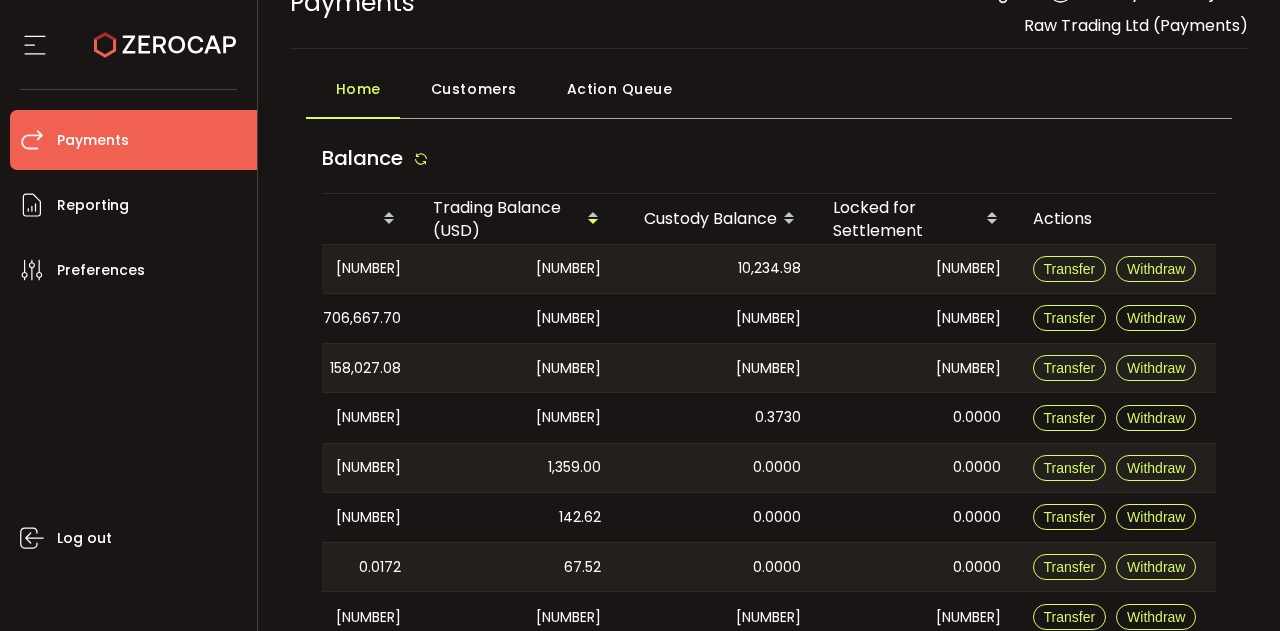 click on "Log out" at bounding box center [133, 458] 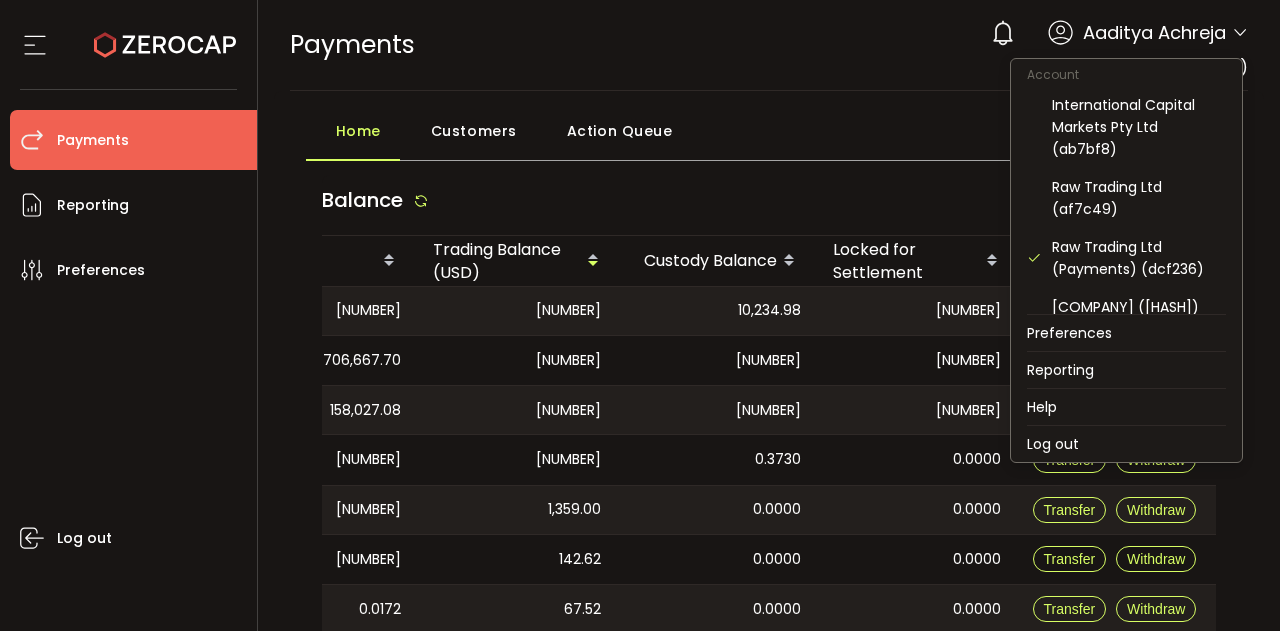 click at bounding box center (1240, 33) 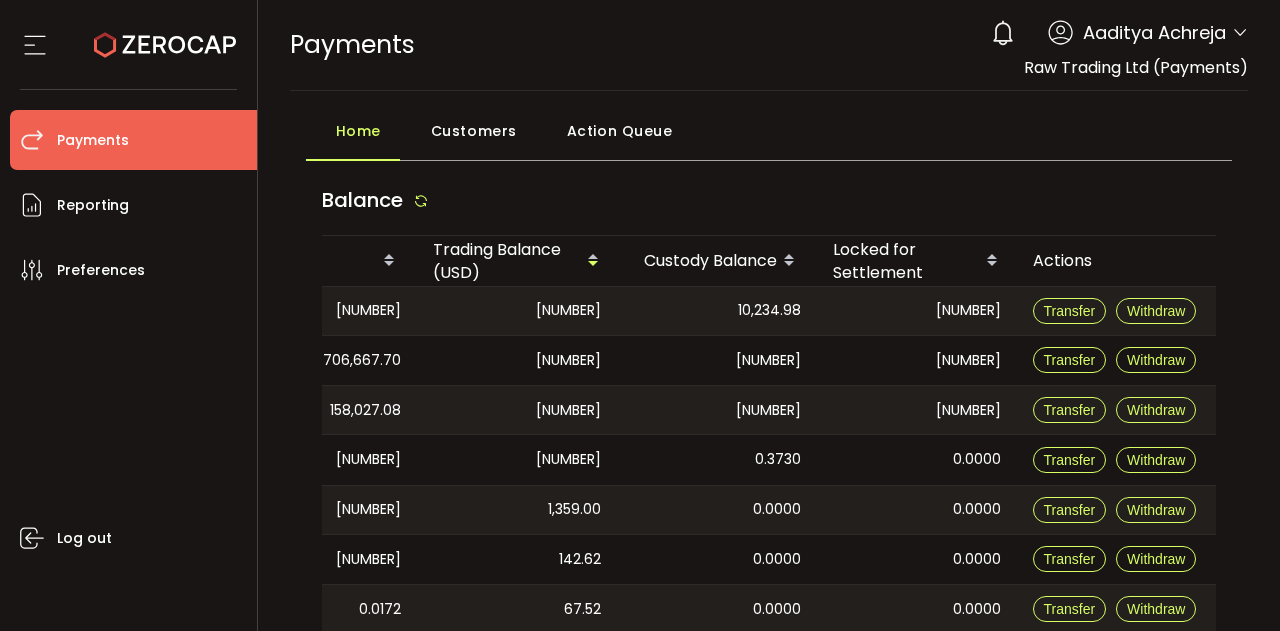 scroll, scrollTop: 855, scrollLeft: 0, axis: vertical 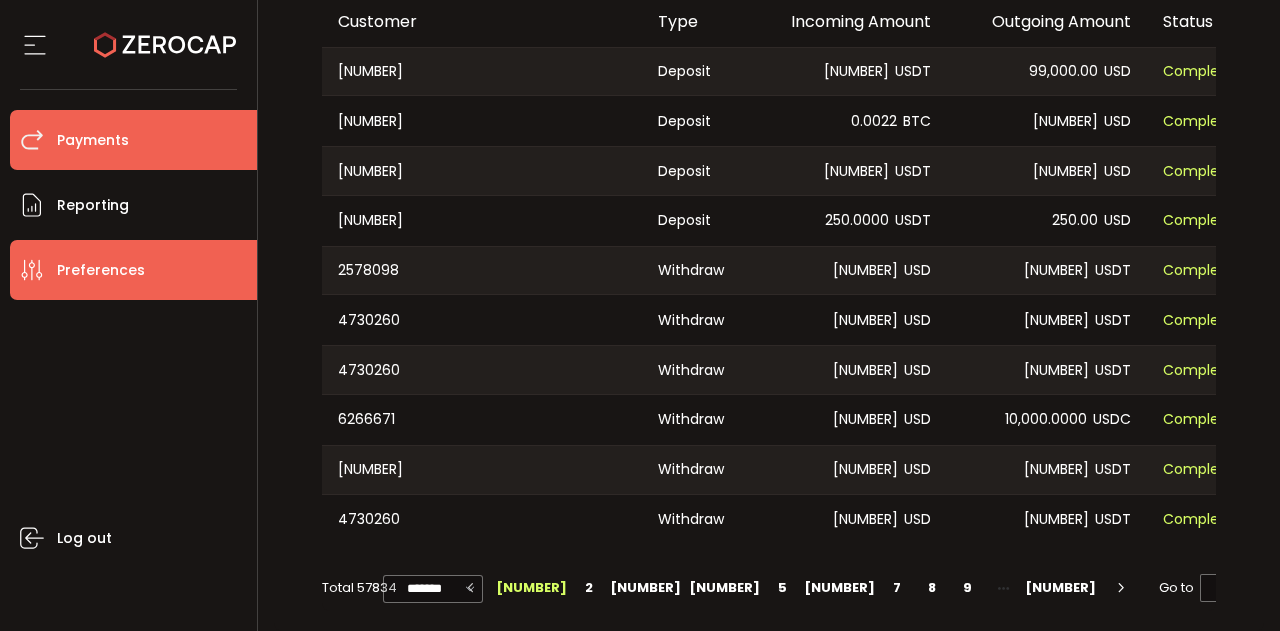 click on "Preferences" at bounding box center (101, 270) 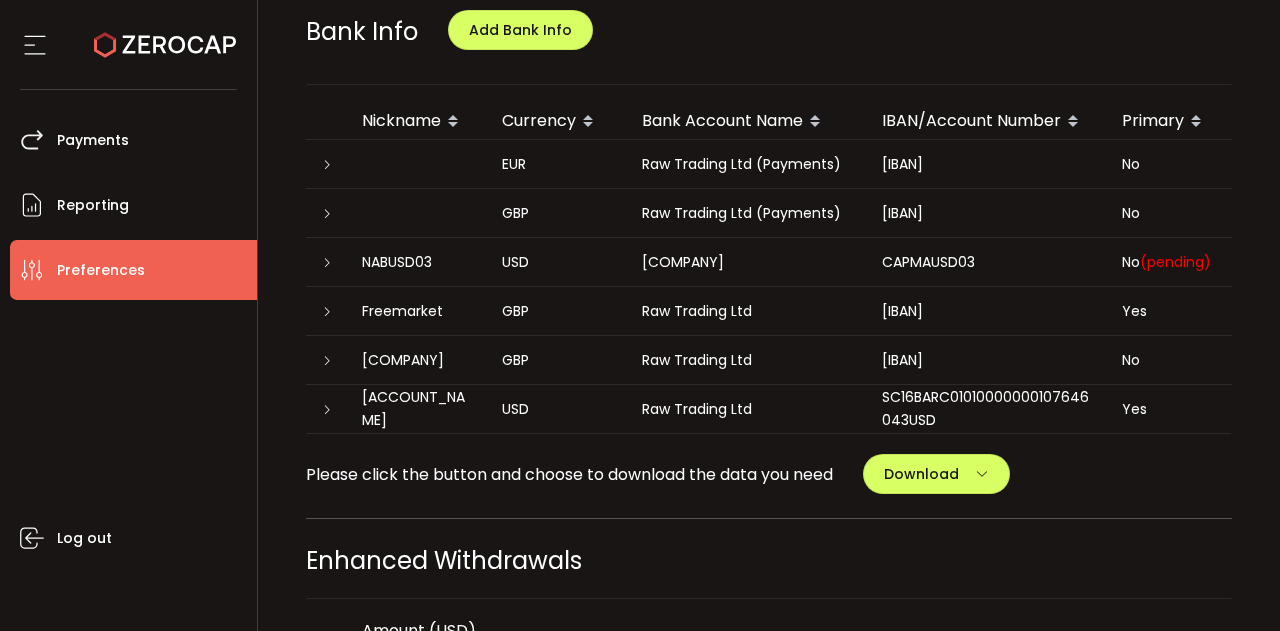 scroll, scrollTop: 1036, scrollLeft: 0, axis: vertical 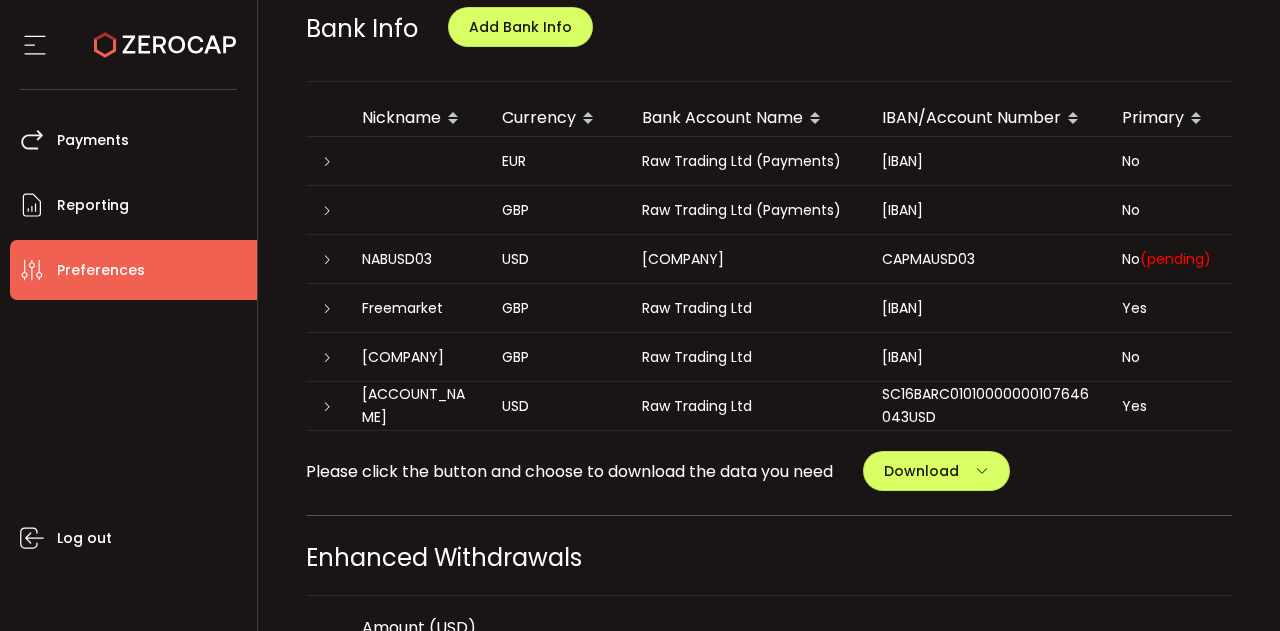 click on "ABSA_USD" at bounding box center (416, 406) 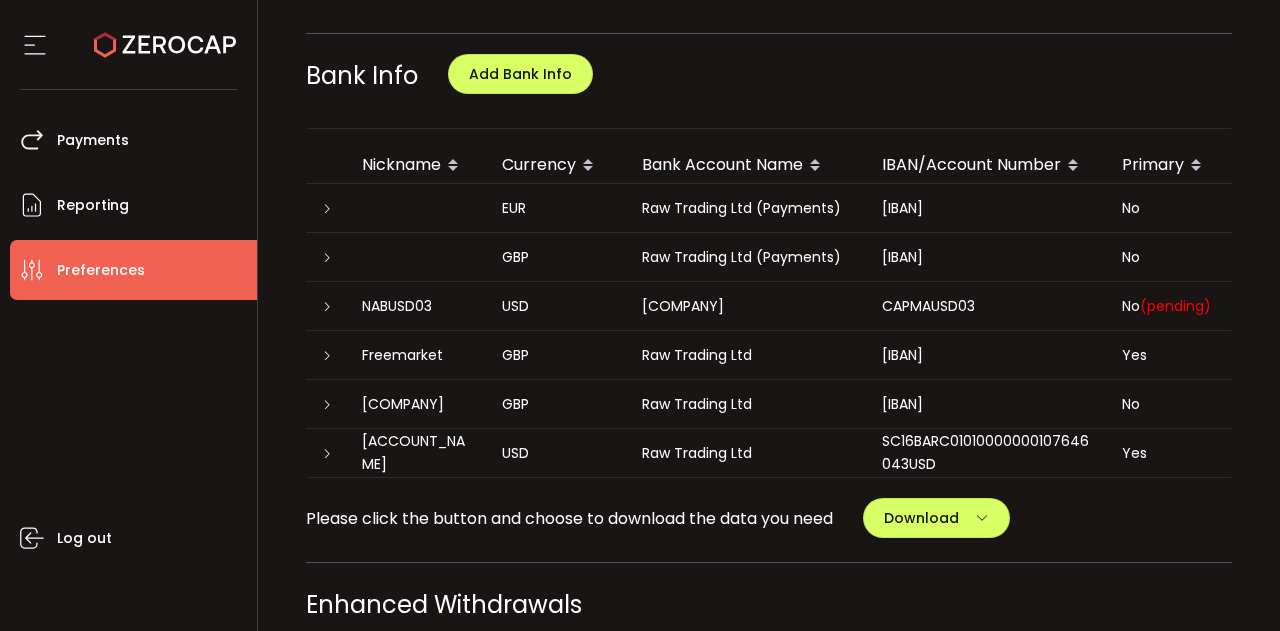 scroll, scrollTop: 1003, scrollLeft: 0, axis: vertical 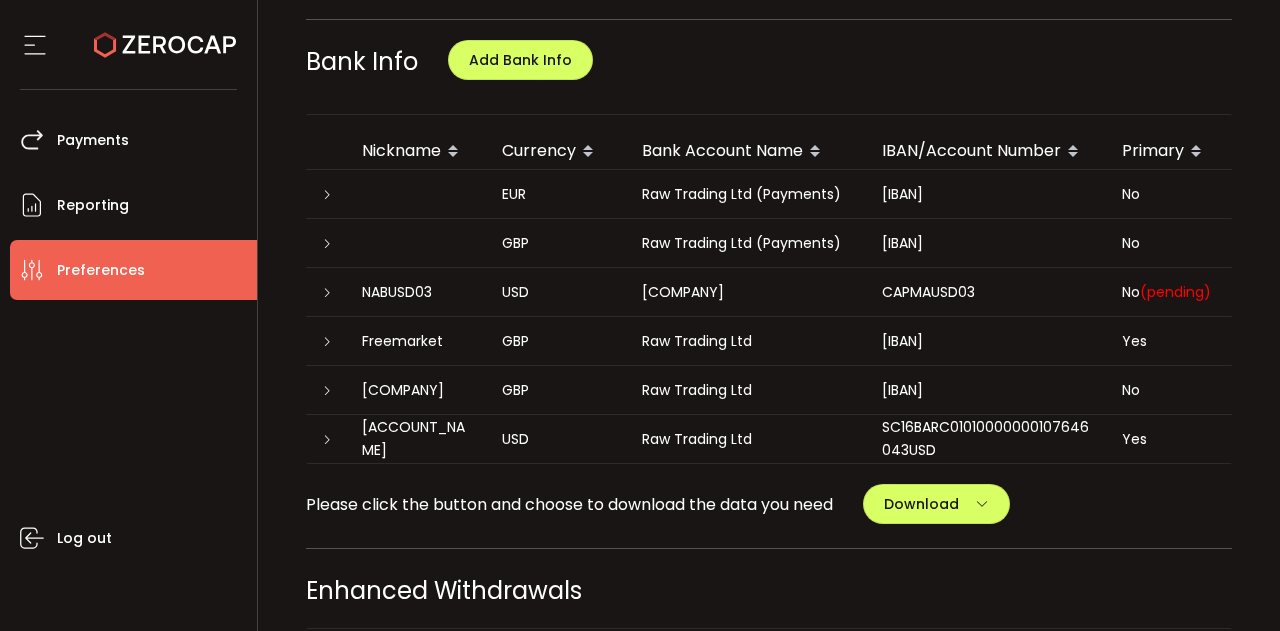 click at bounding box center (326, 439) 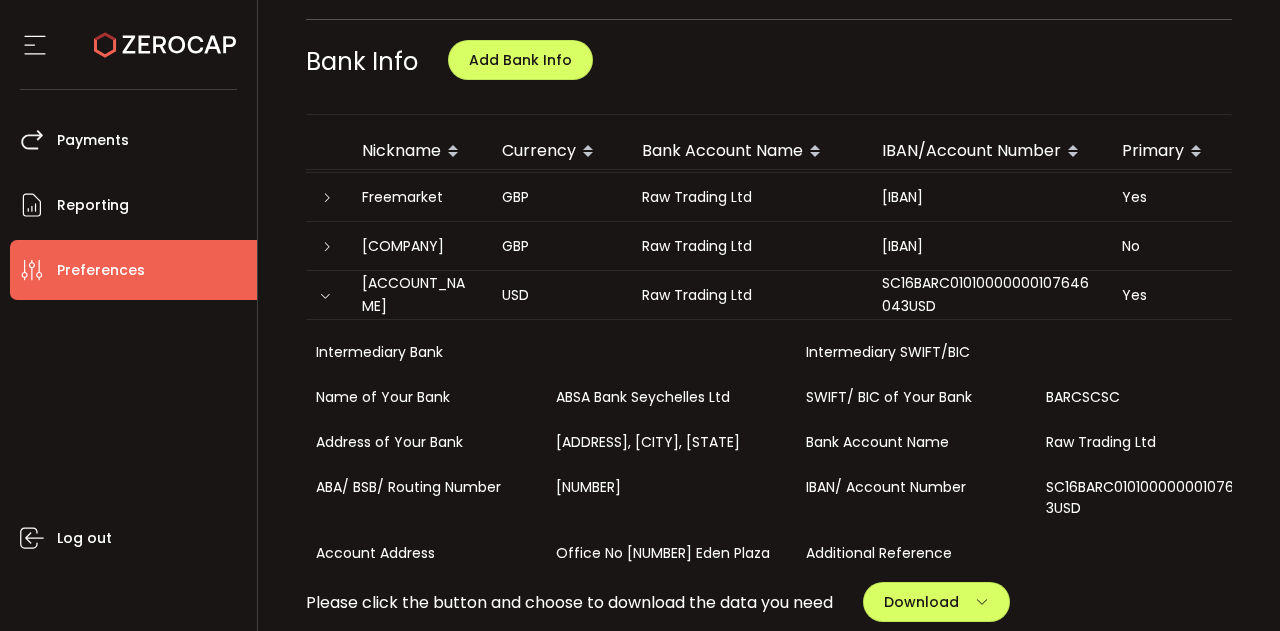 scroll, scrollTop: 208, scrollLeft: 0, axis: vertical 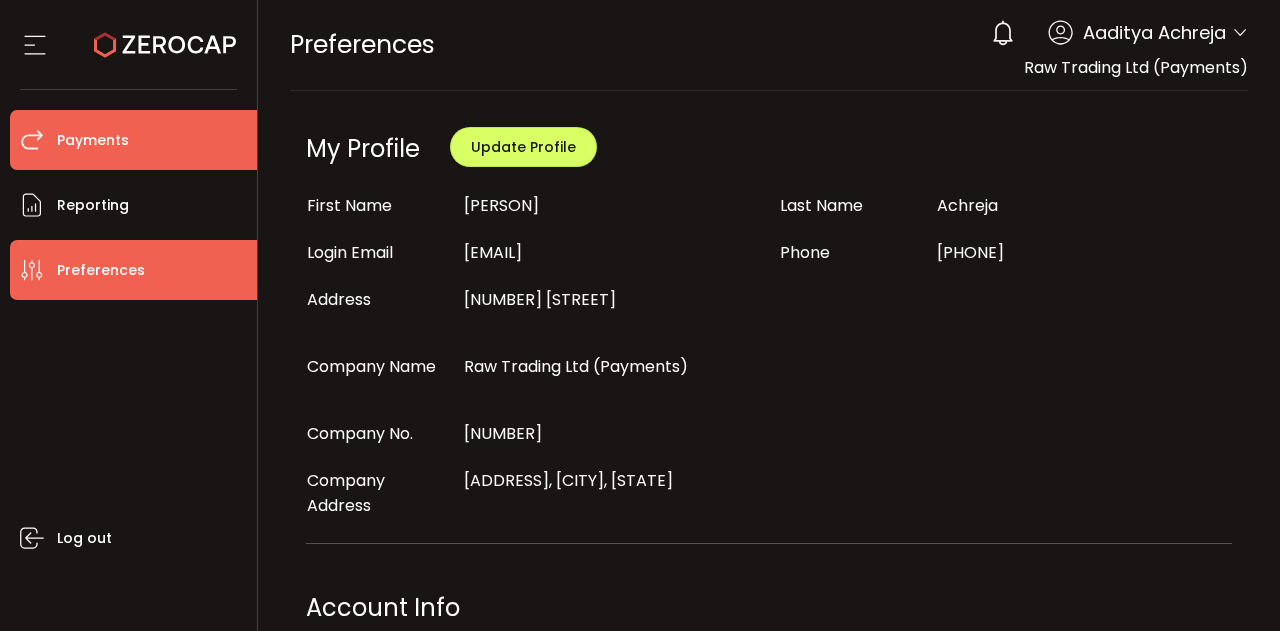 click on "Payments" at bounding box center [133, 140] 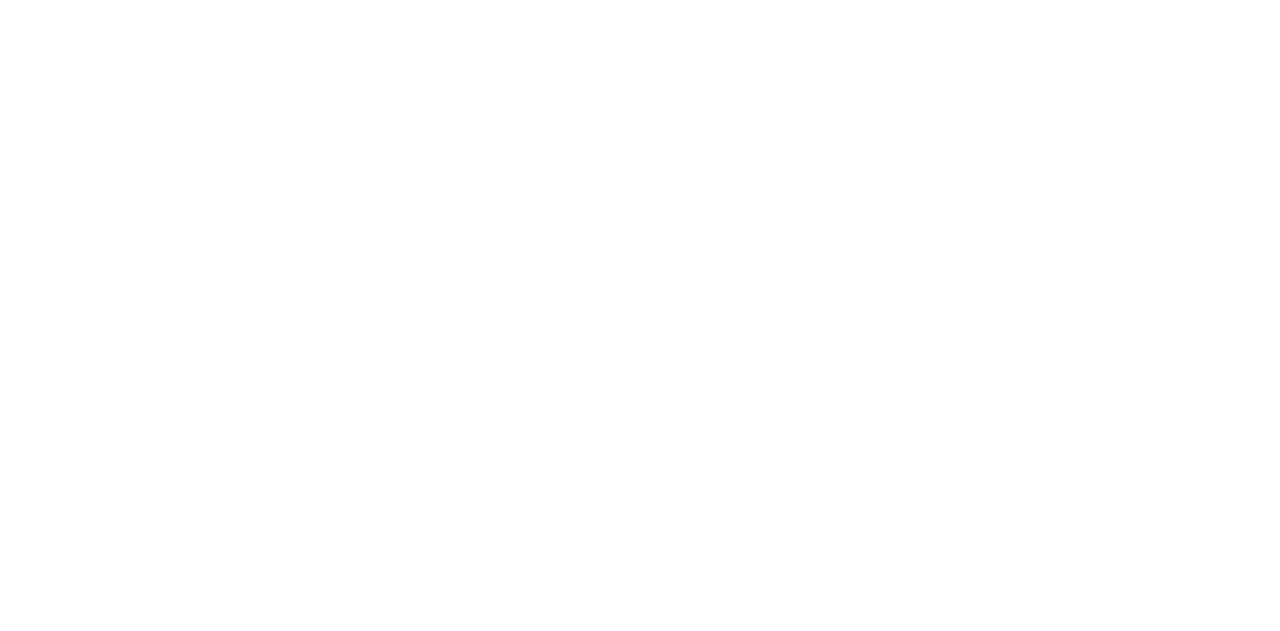 scroll, scrollTop: 0, scrollLeft: 0, axis: both 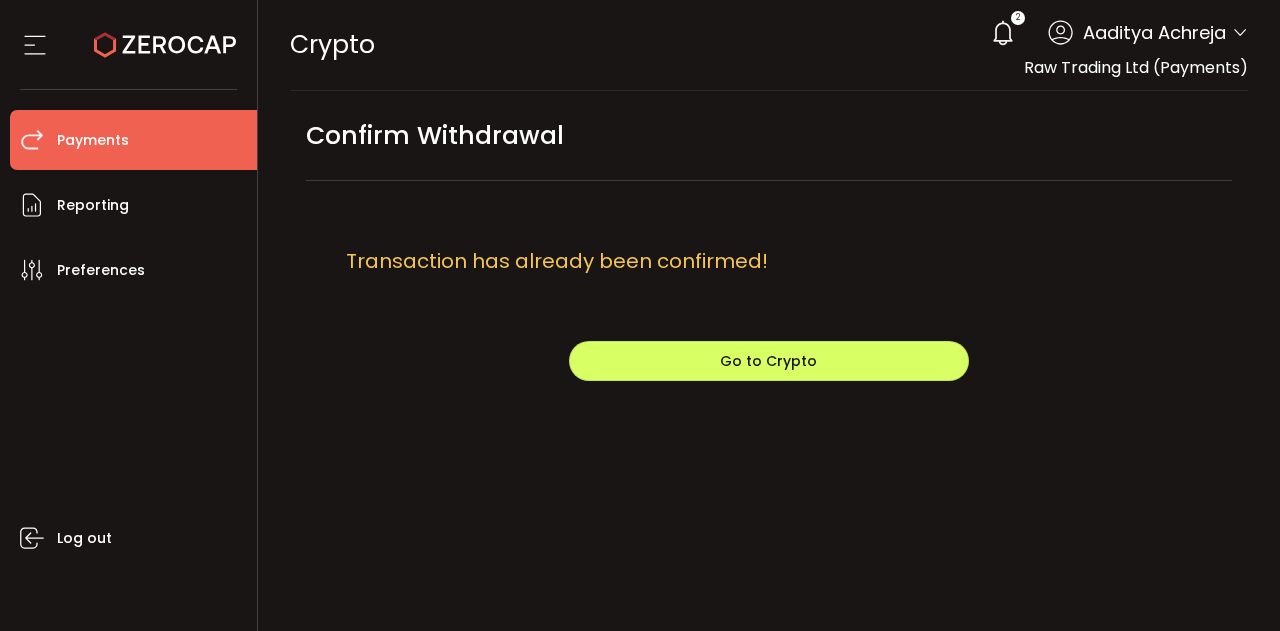 click on "Payments" at bounding box center [93, 140] 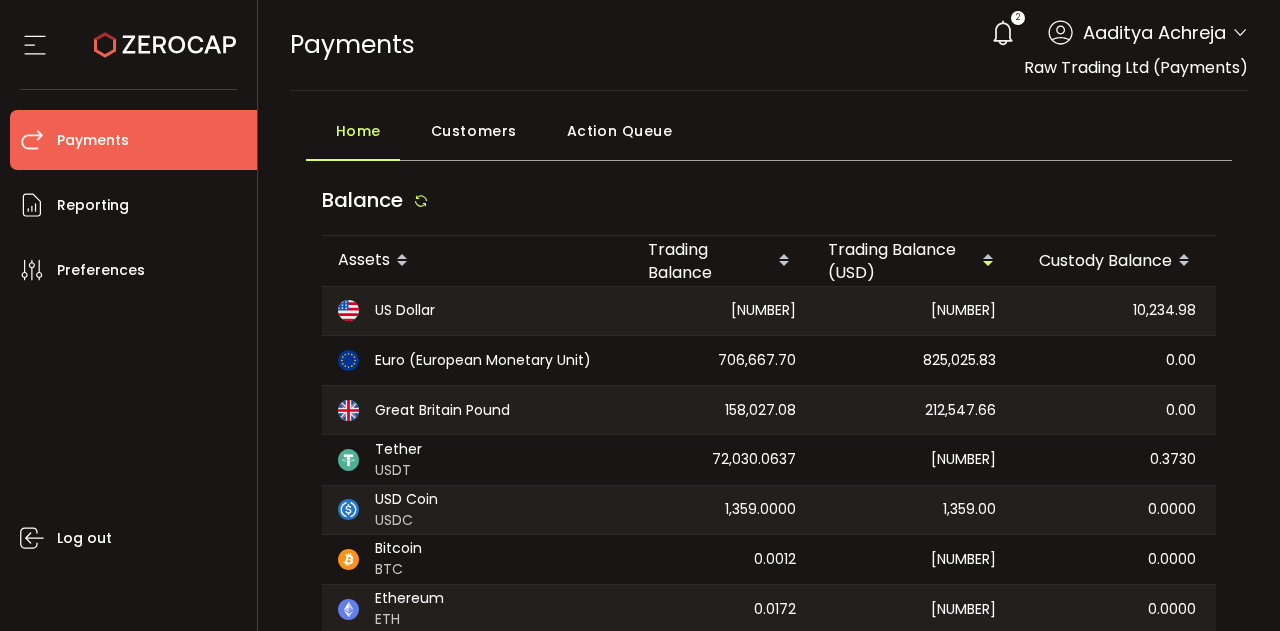 scroll, scrollTop: 154, scrollLeft: 0, axis: vertical 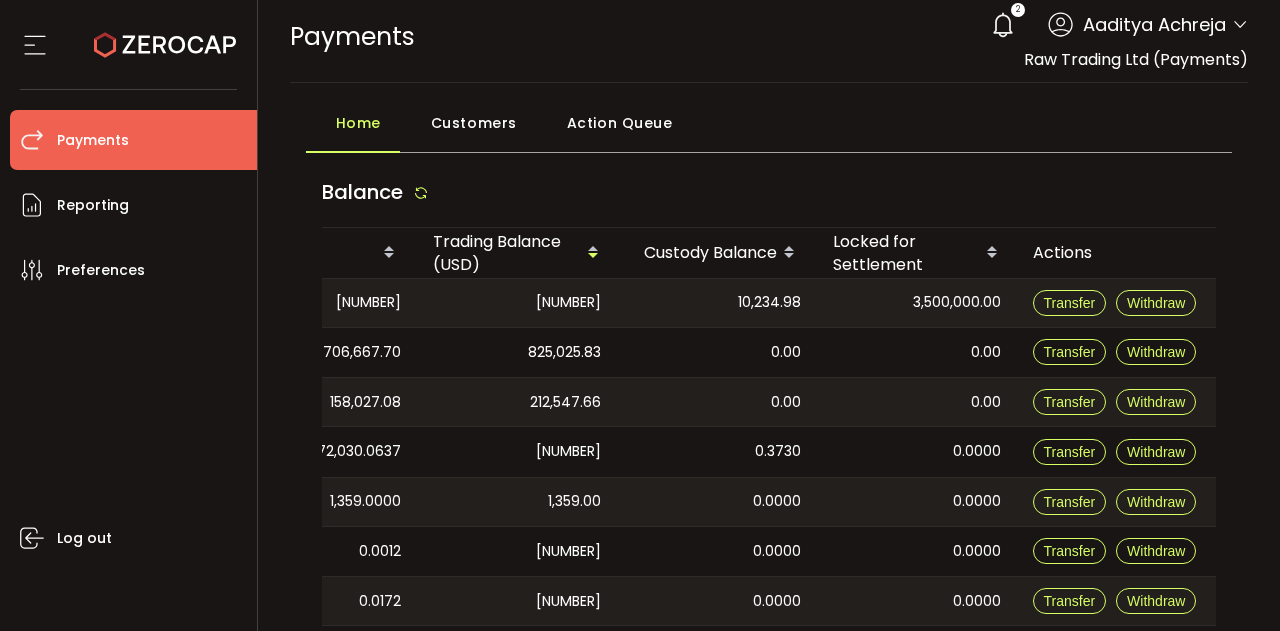 click on "Customers" at bounding box center (474, 123) 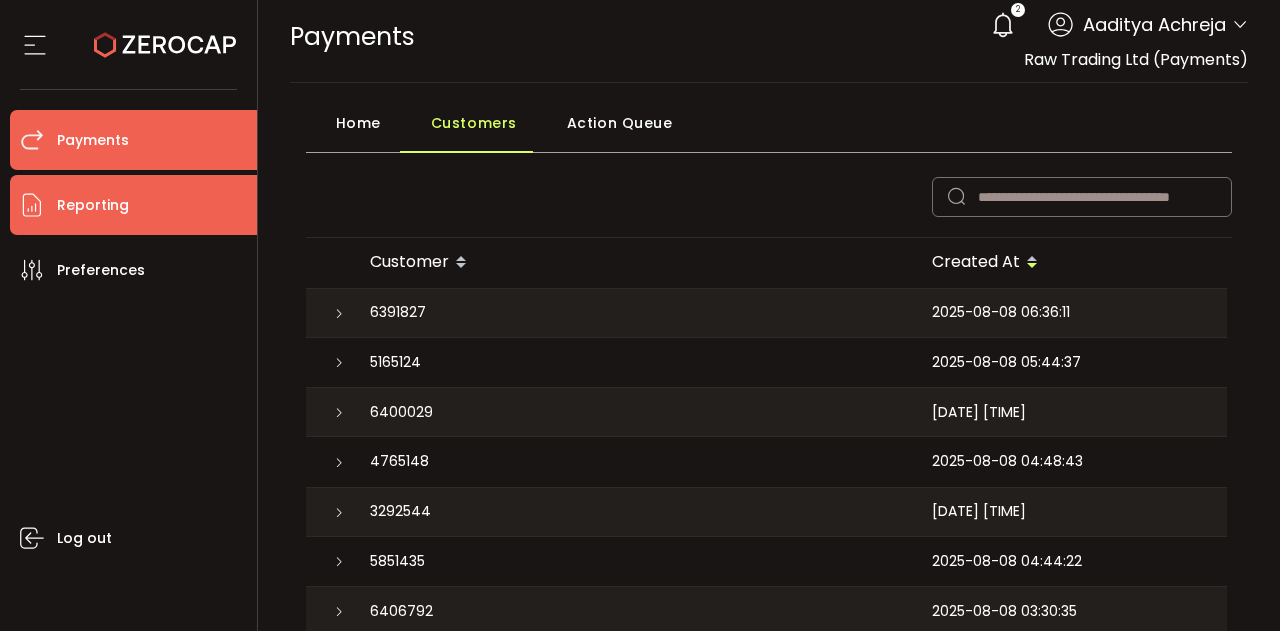 click on "Reporting" at bounding box center [93, 205] 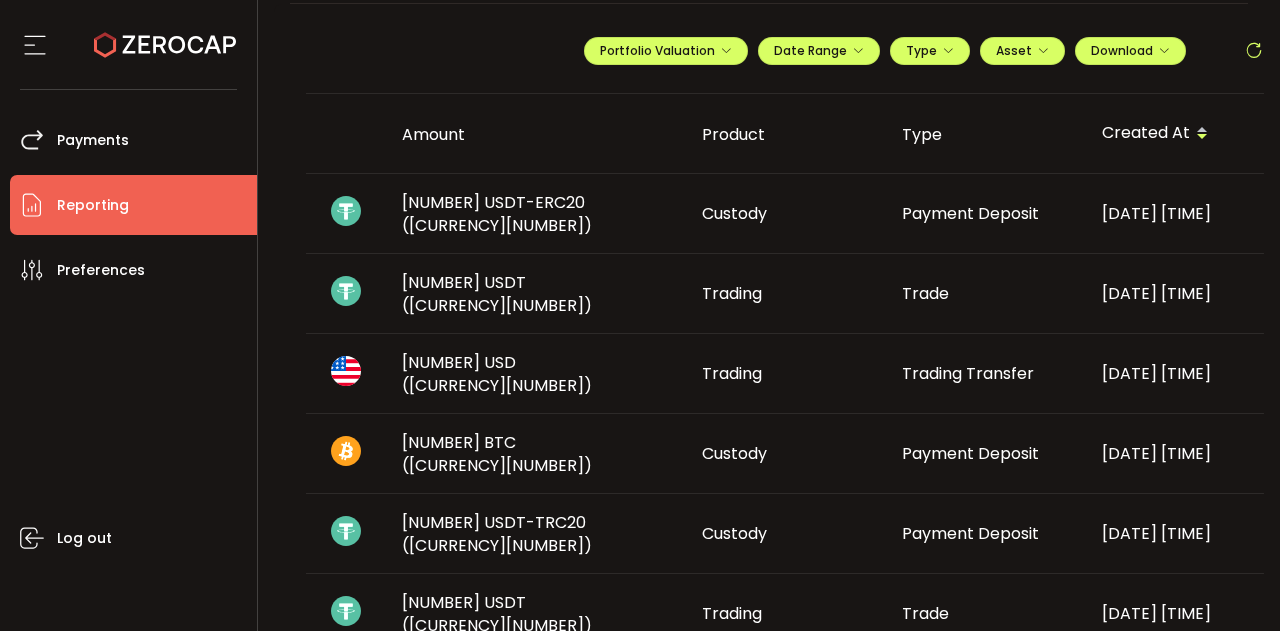 scroll, scrollTop: 88, scrollLeft: 0, axis: vertical 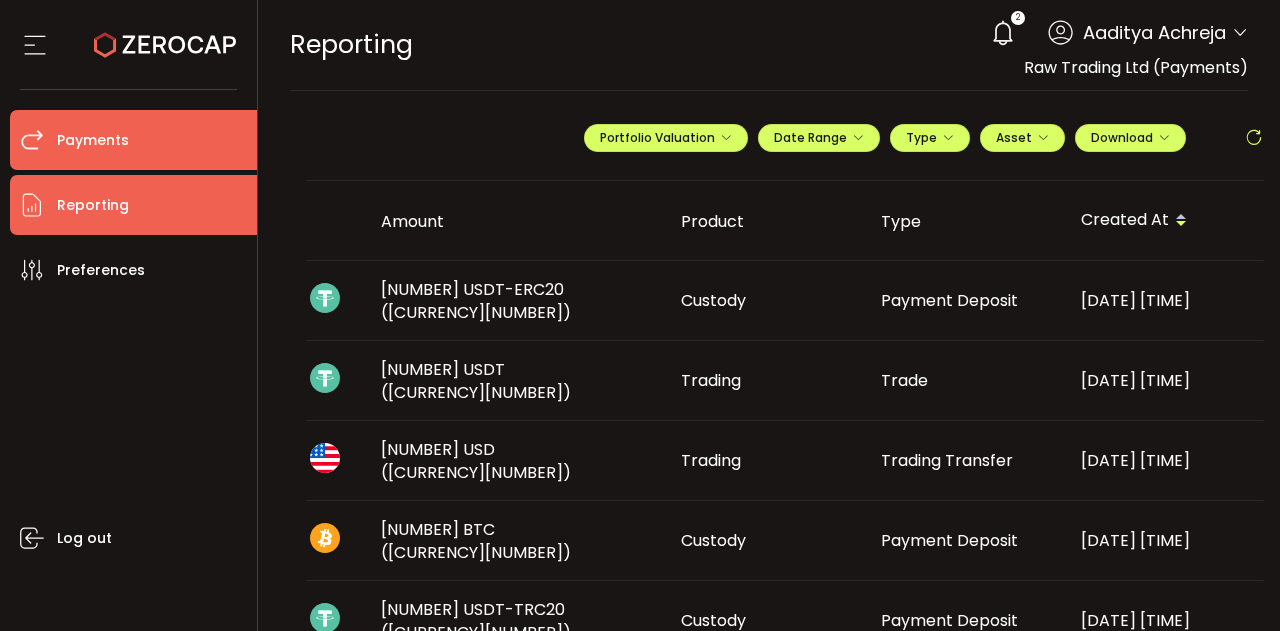 click on "Payments" at bounding box center [93, 140] 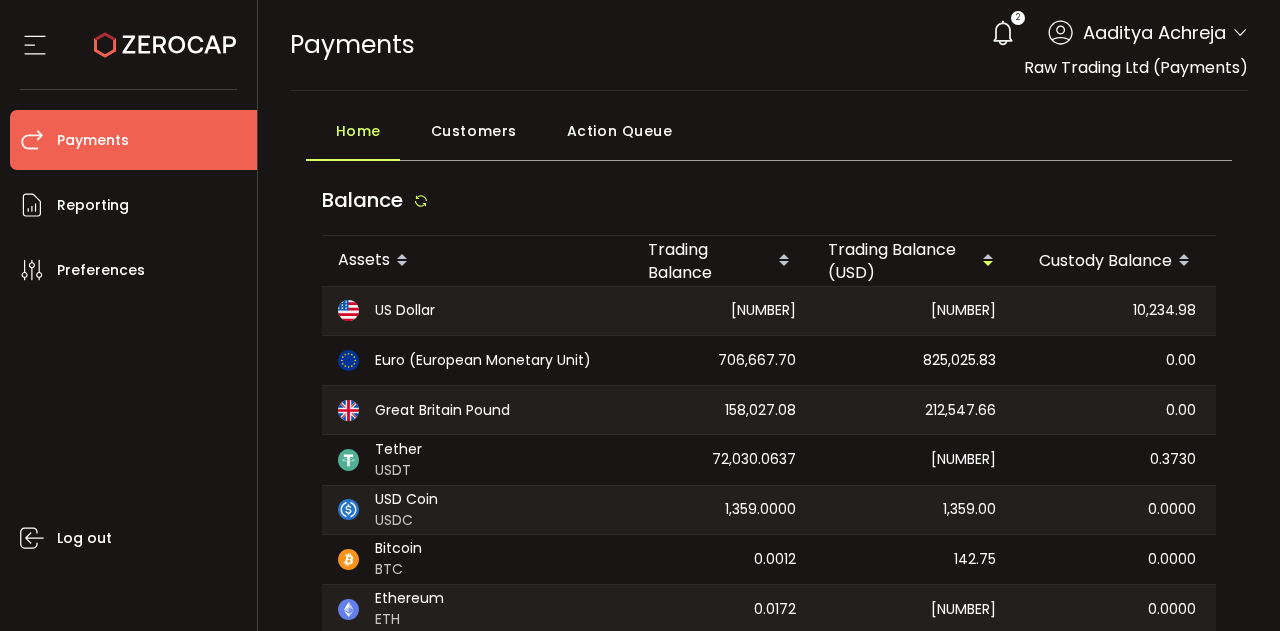 scroll, scrollTop: 0, scrollLeft: 230, axis: horizontal 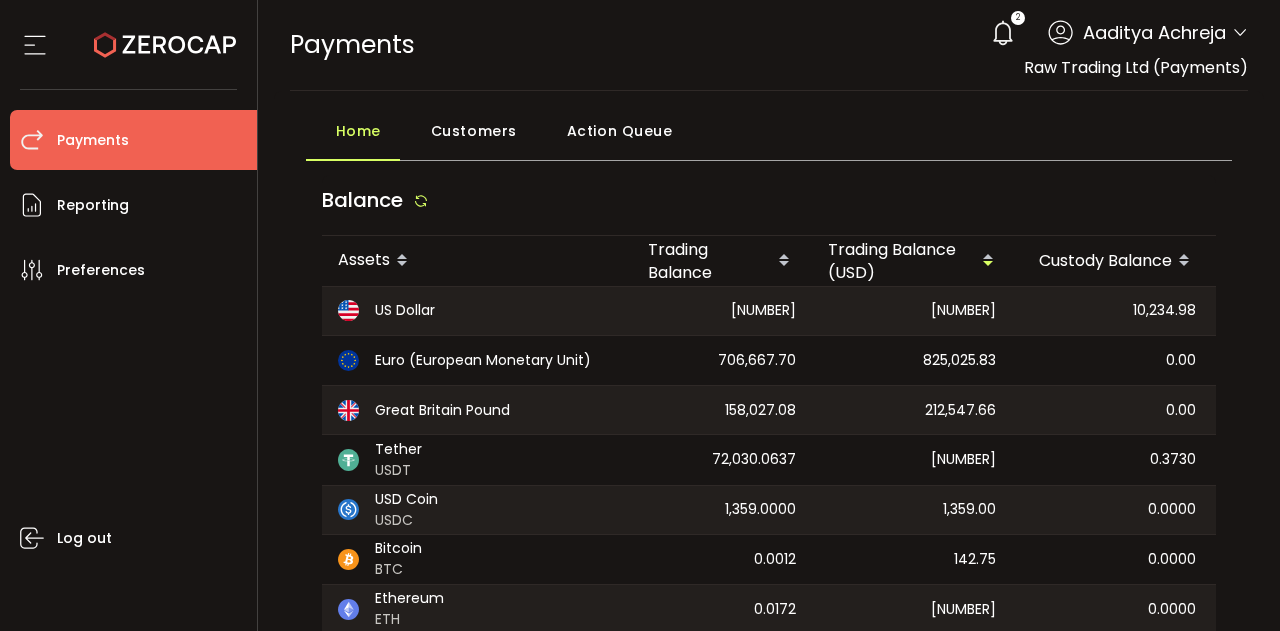 click on "[NUMBER]" at bounding box center (722, 311) 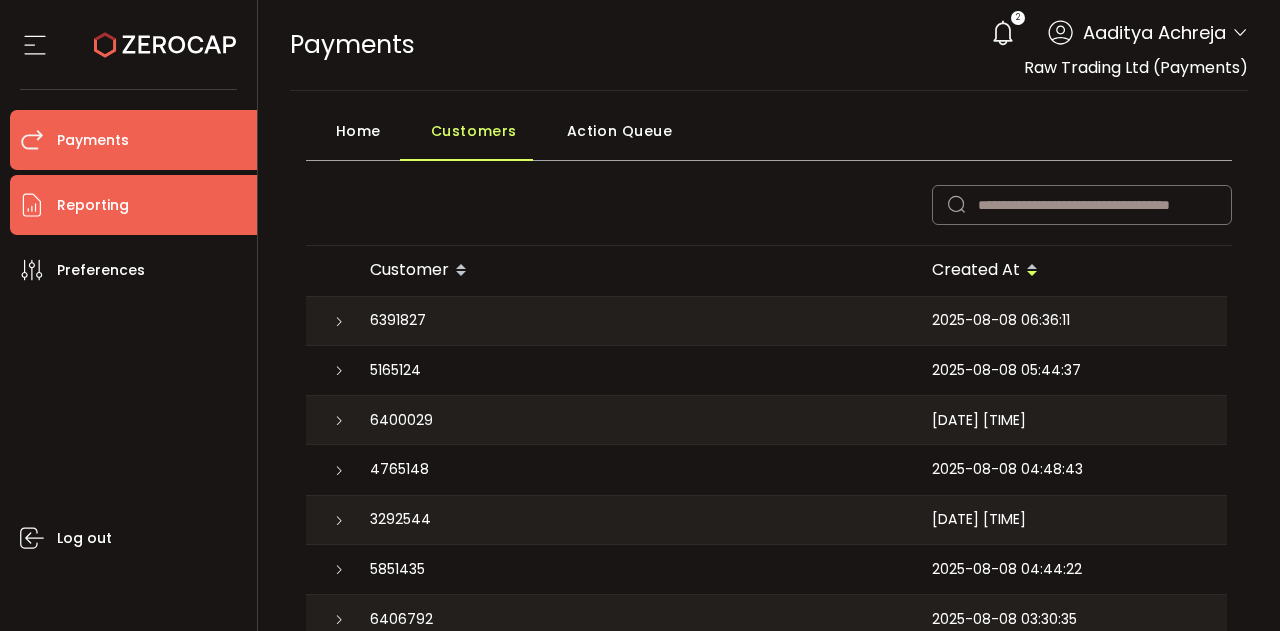 click on "Reporting" at bounding box center [133, 205] 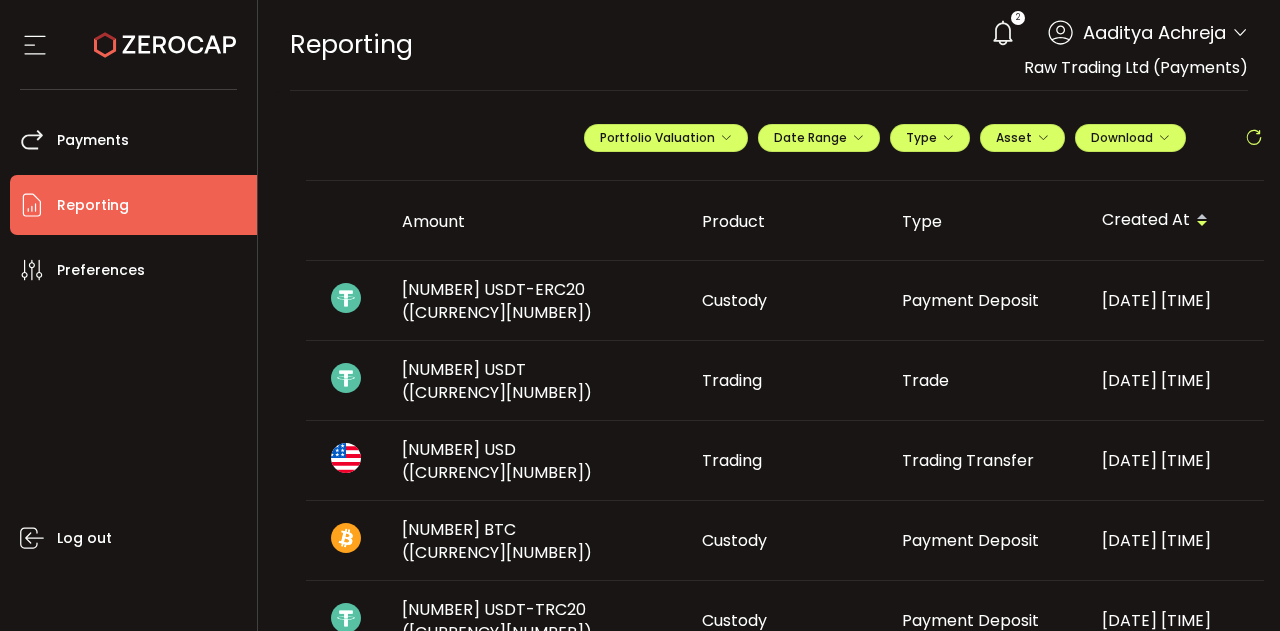 click on "2 [NAME] Account International Capital Markets Pty Ltd (ab7bf8) Raw Trading Ltd (af7c49) Raw Trading Ltd (Payments) (dcf236) Capital Point Trading Ltd. (Payments) (de1af4) IC Markets LTD (0f7628) Capital Point Trading Ltd. (B2B) (ce2efa) ICM Services SDN. BHD. (f98b77) IC Markets DMCC (5161cb) Raw Trading Ltd (Payments) (9fb657) Preferences Reporting Help Log out" at bounding box center (1114, 33) 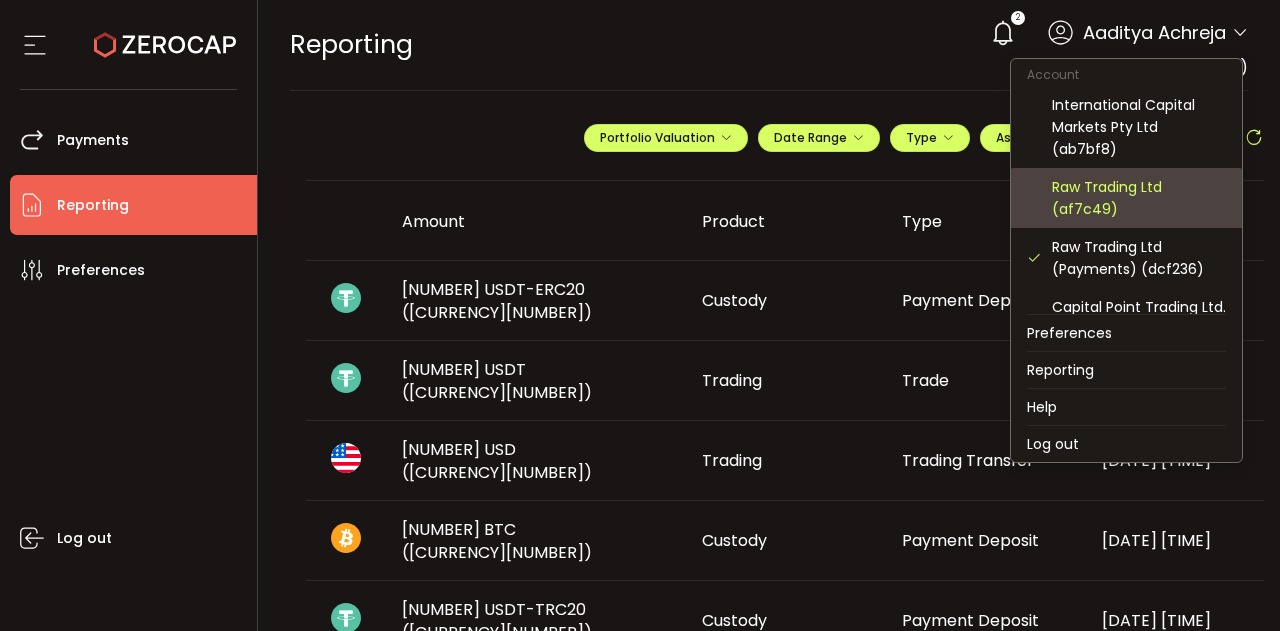 click on "Raw Trading Ltd (af7c49)" at bounding box center (1139, 198) 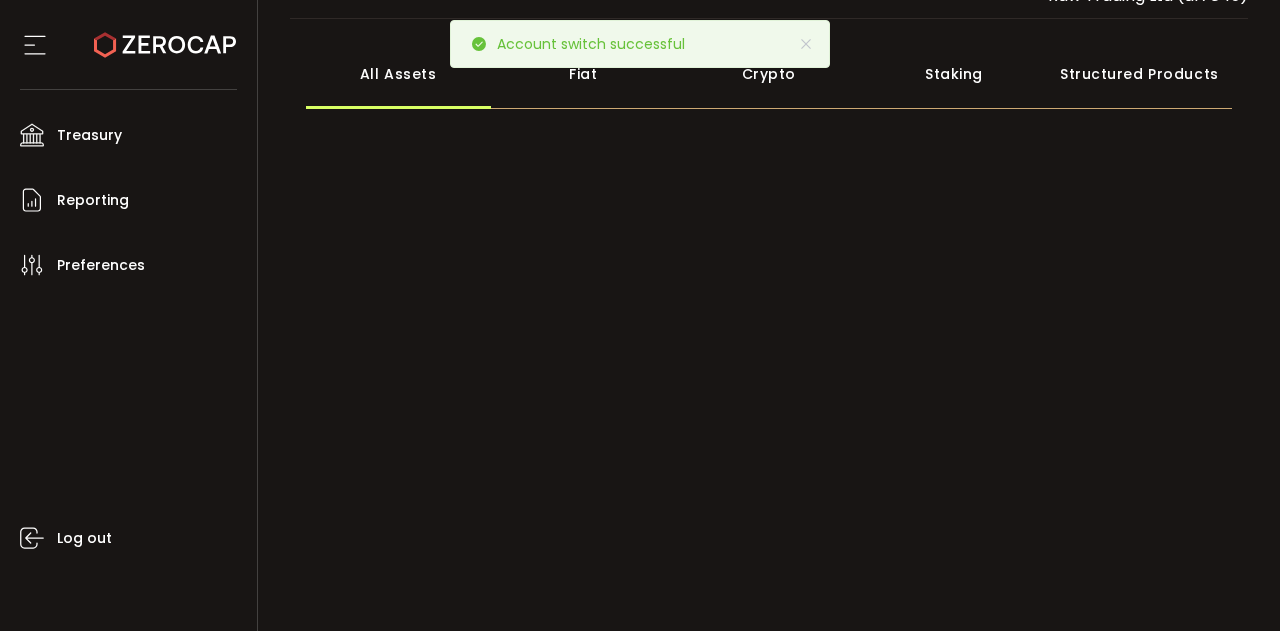 scroll, scrollTop: 0, scrollLeft: 0, axis: both 